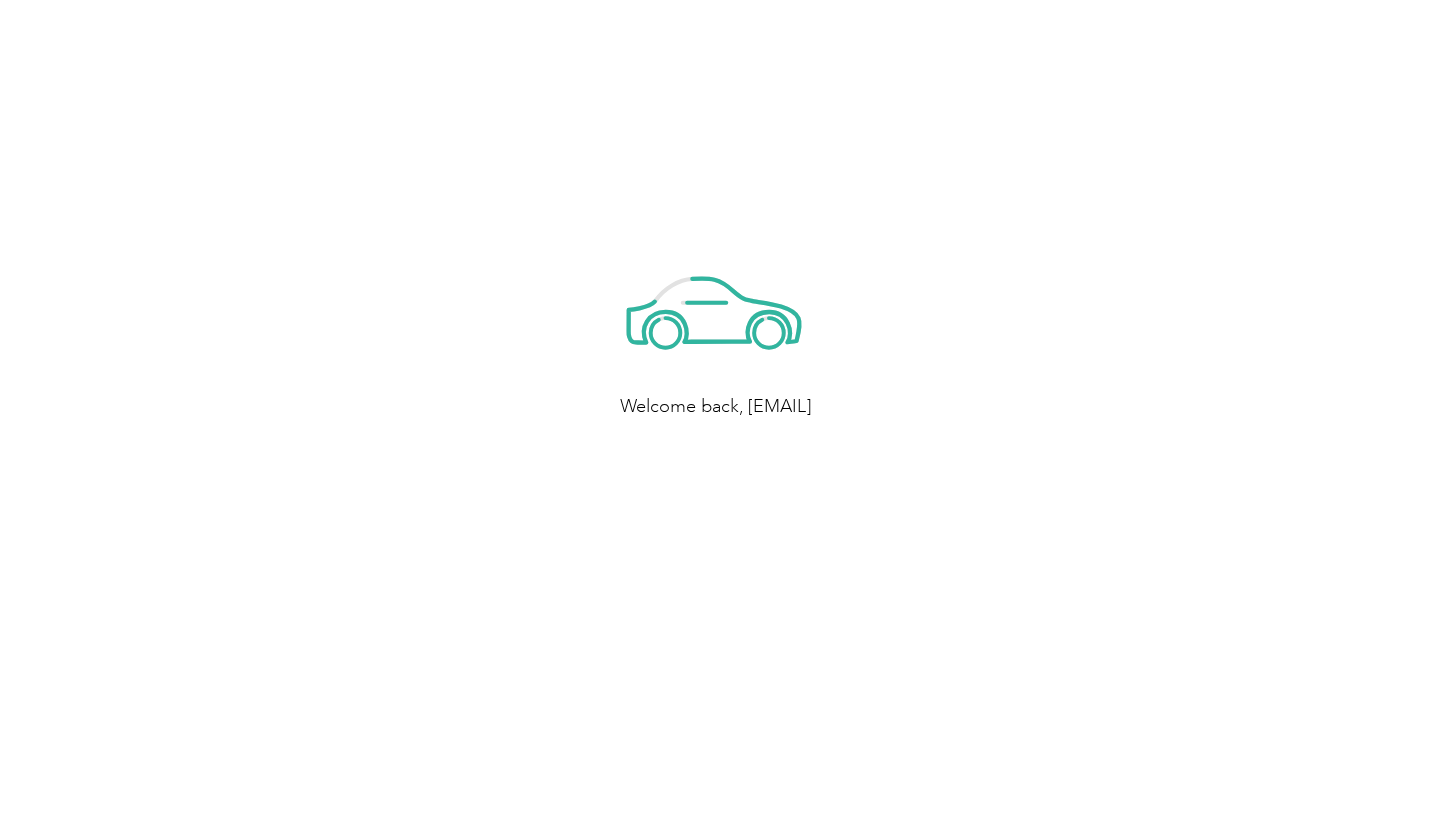 scroll, scrollTop: 0, scrollLeft: 0, axis: both 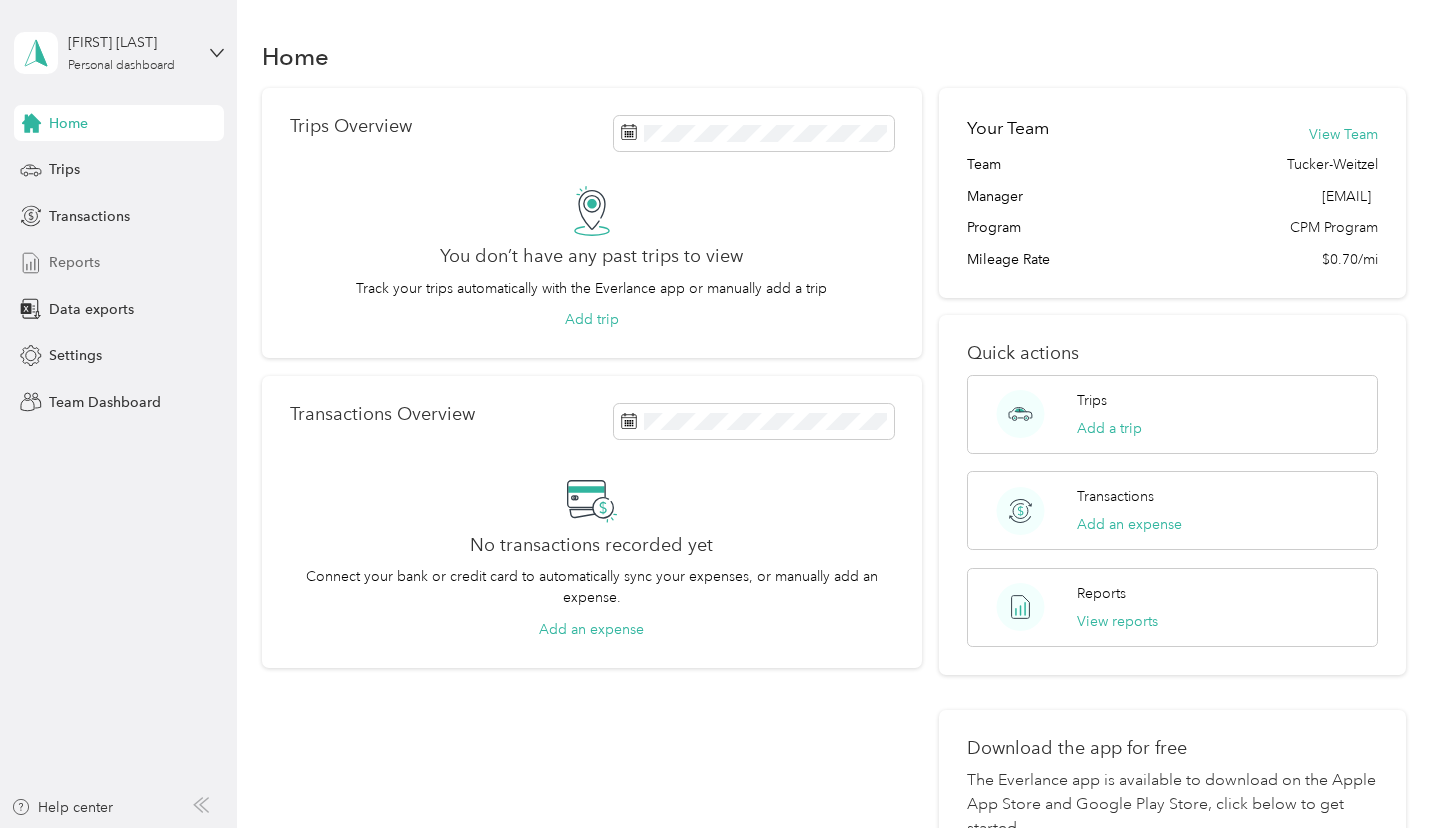 click on "Reports" at bounding box center (74, 262) 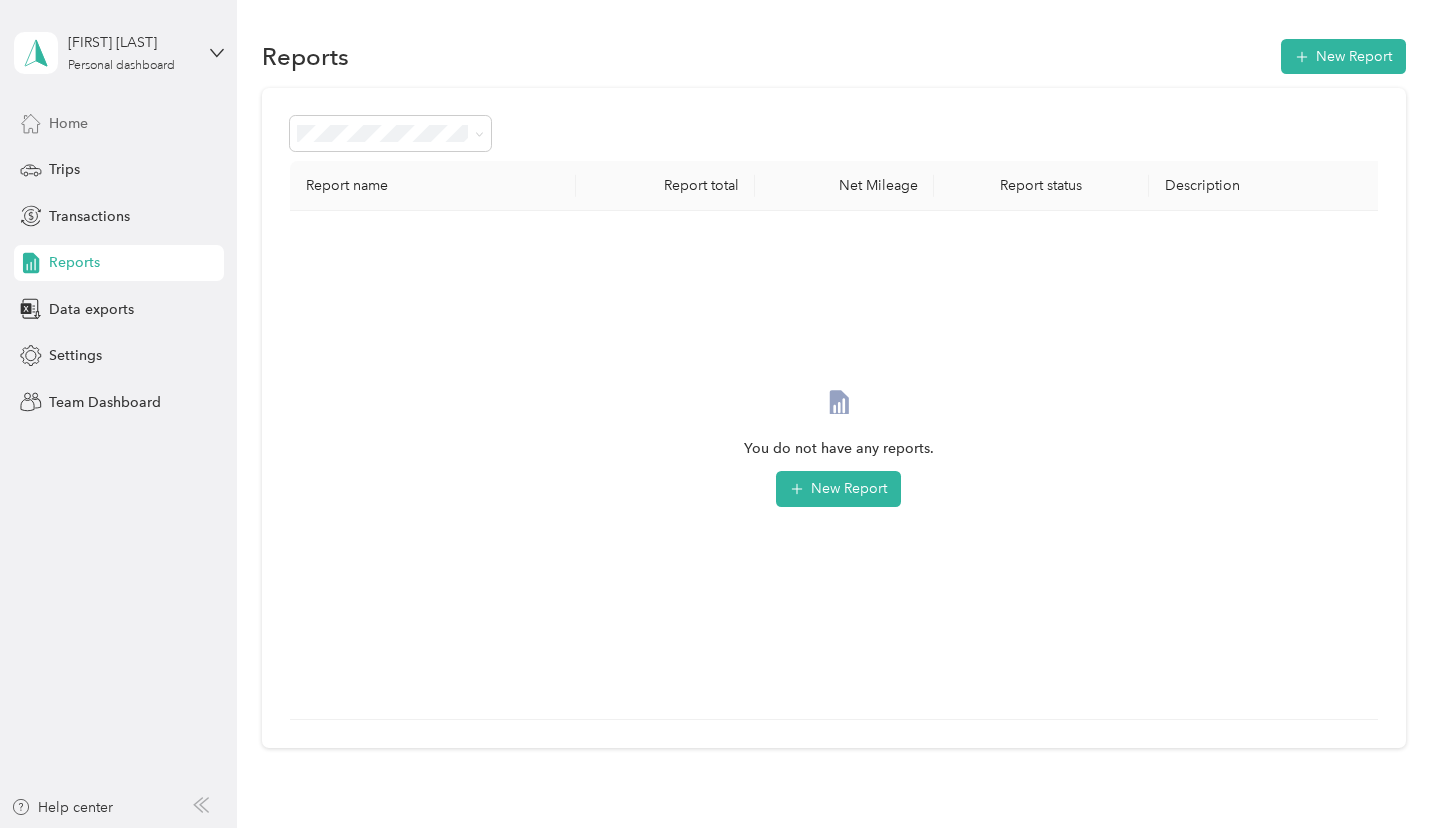click on "Home" at bounding box center [119, 123] 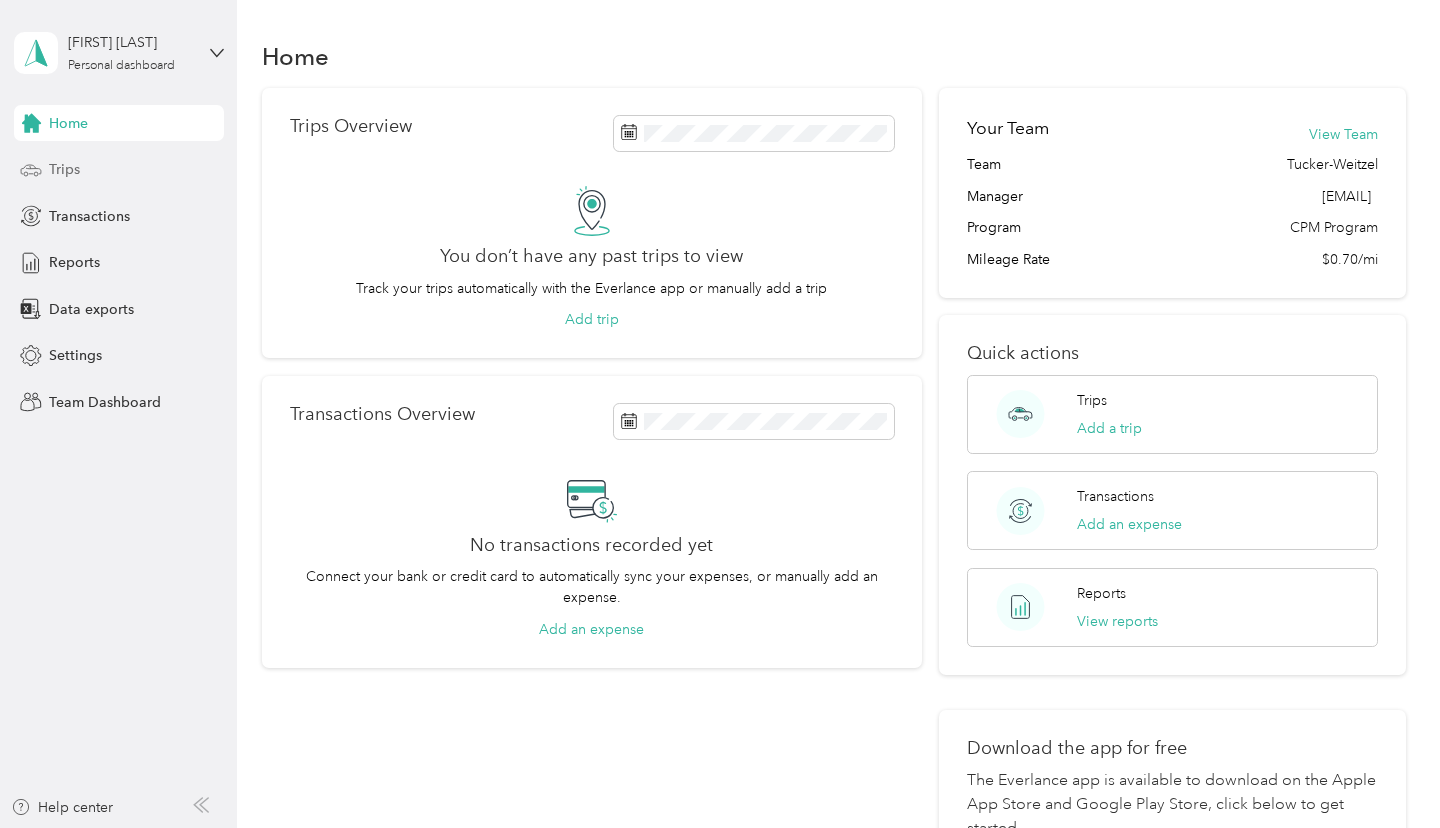 click on "Trips" at bounding box center (119, 170) 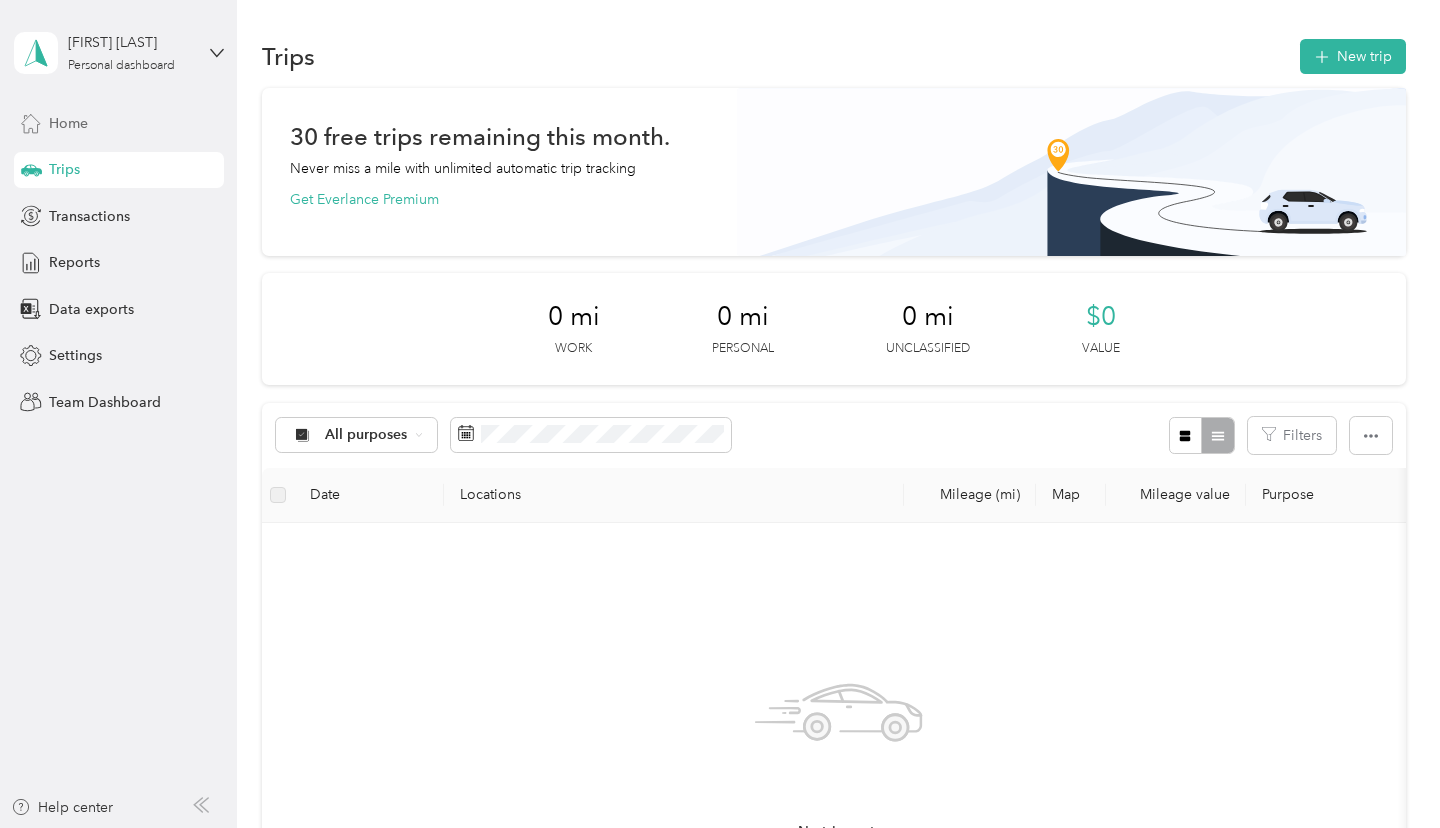 click on "Home" at bounding box center [119, 123] 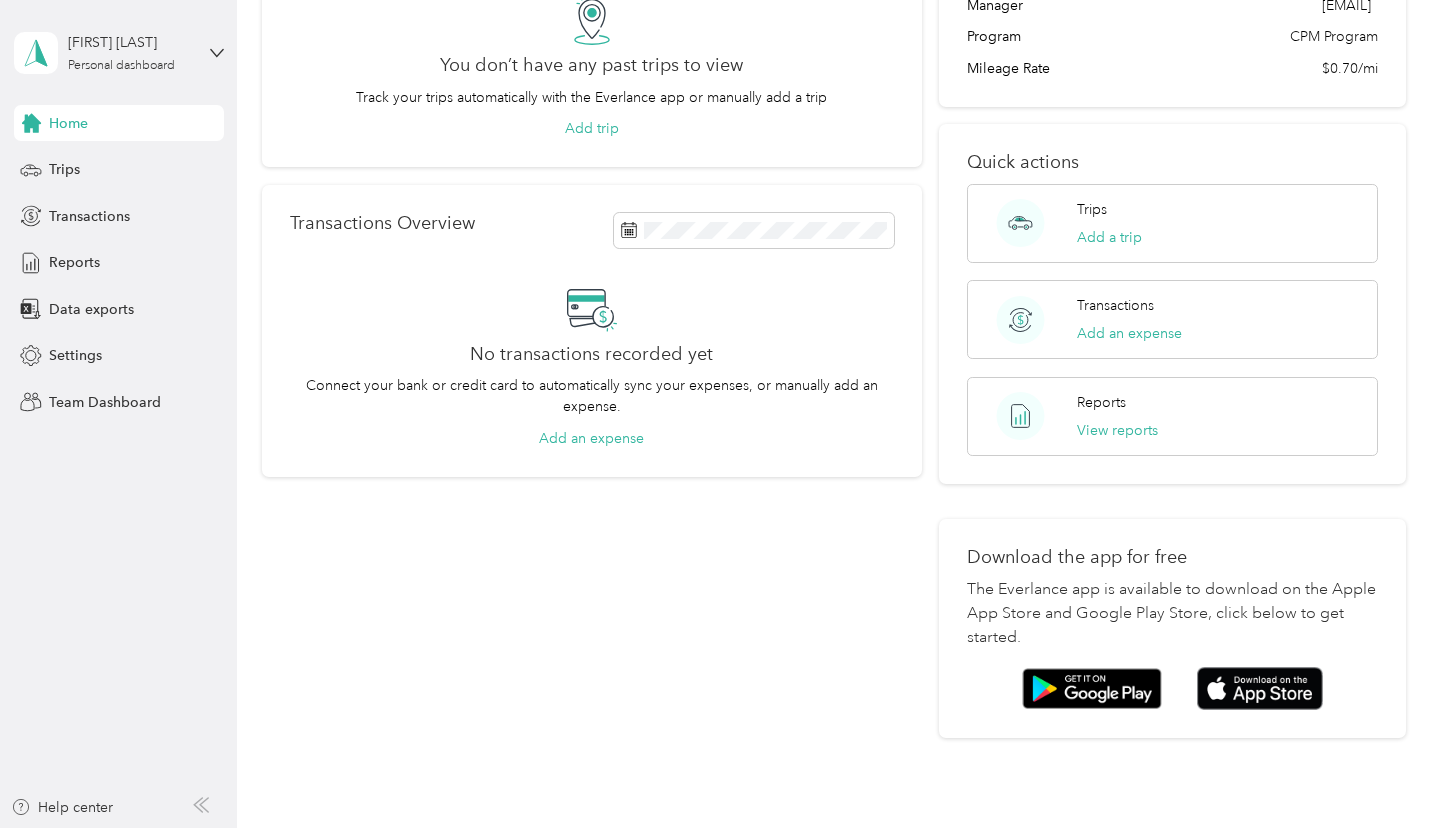 scroll, scrollTop: 308, scrollLeft: 0, axis: vertical 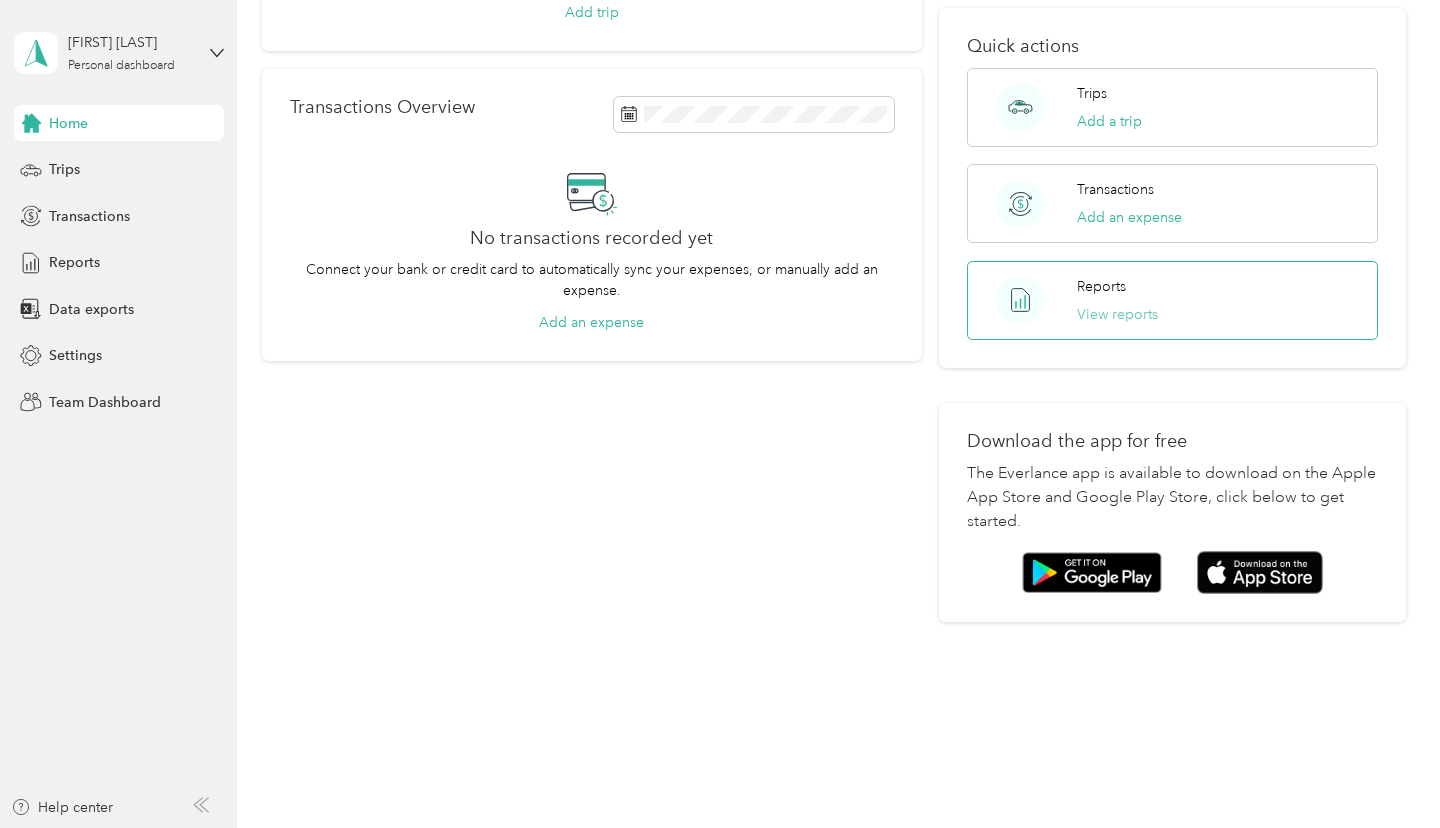 click on "View reports" at bounding box center [1117, 314] 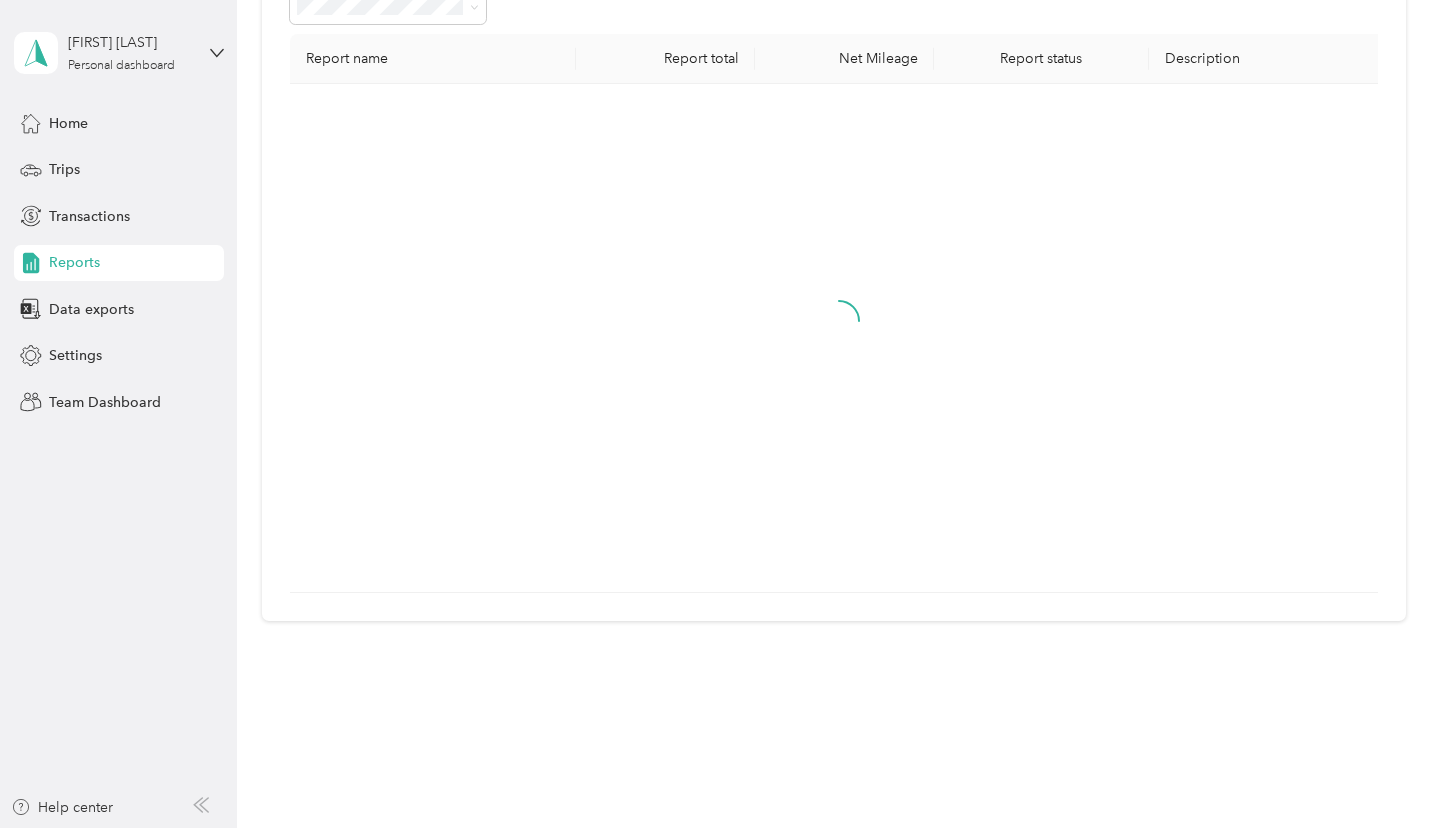 scroll, scrollTop: 126, scrollLeft: 0, axis: vertical 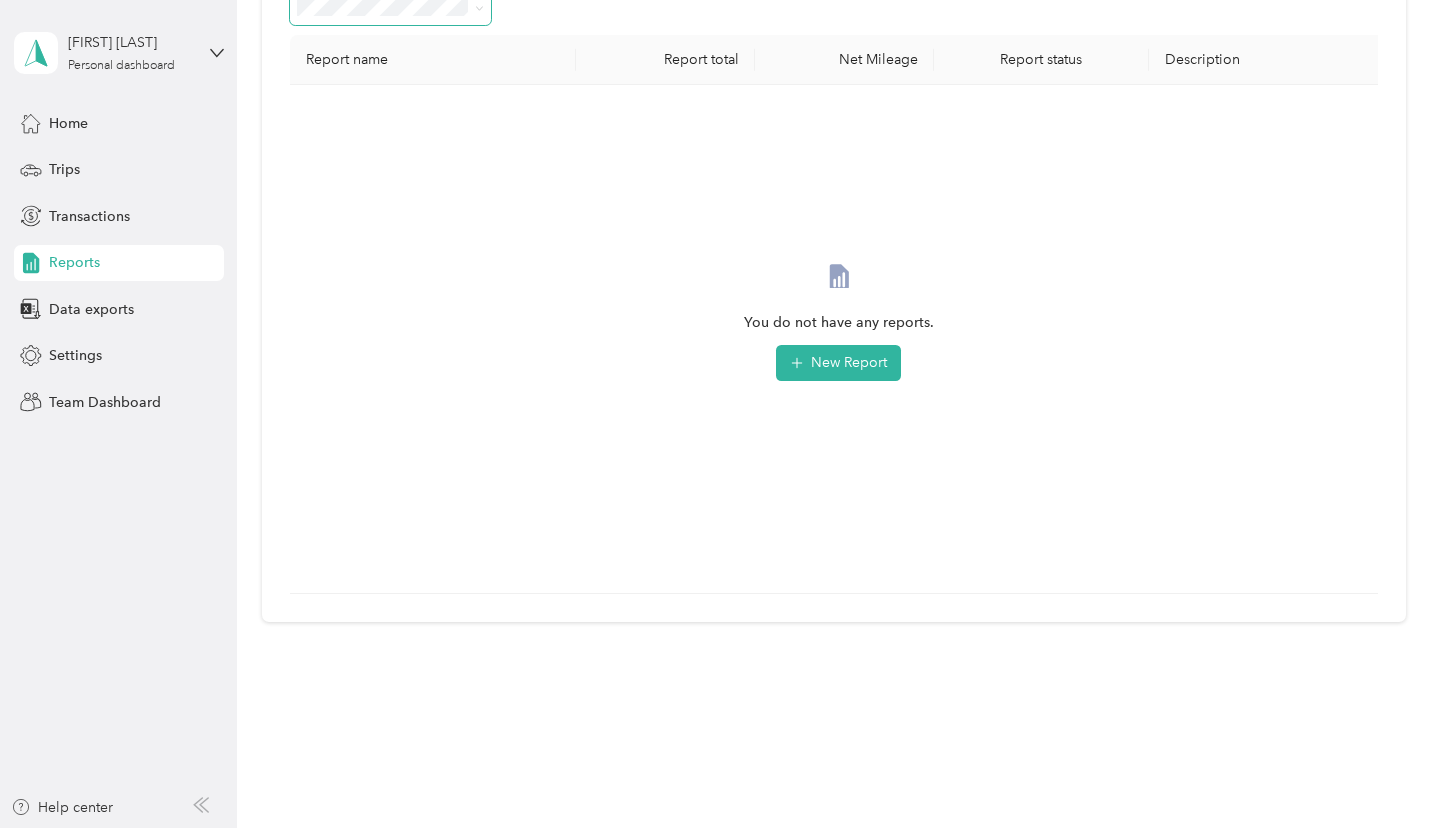 click 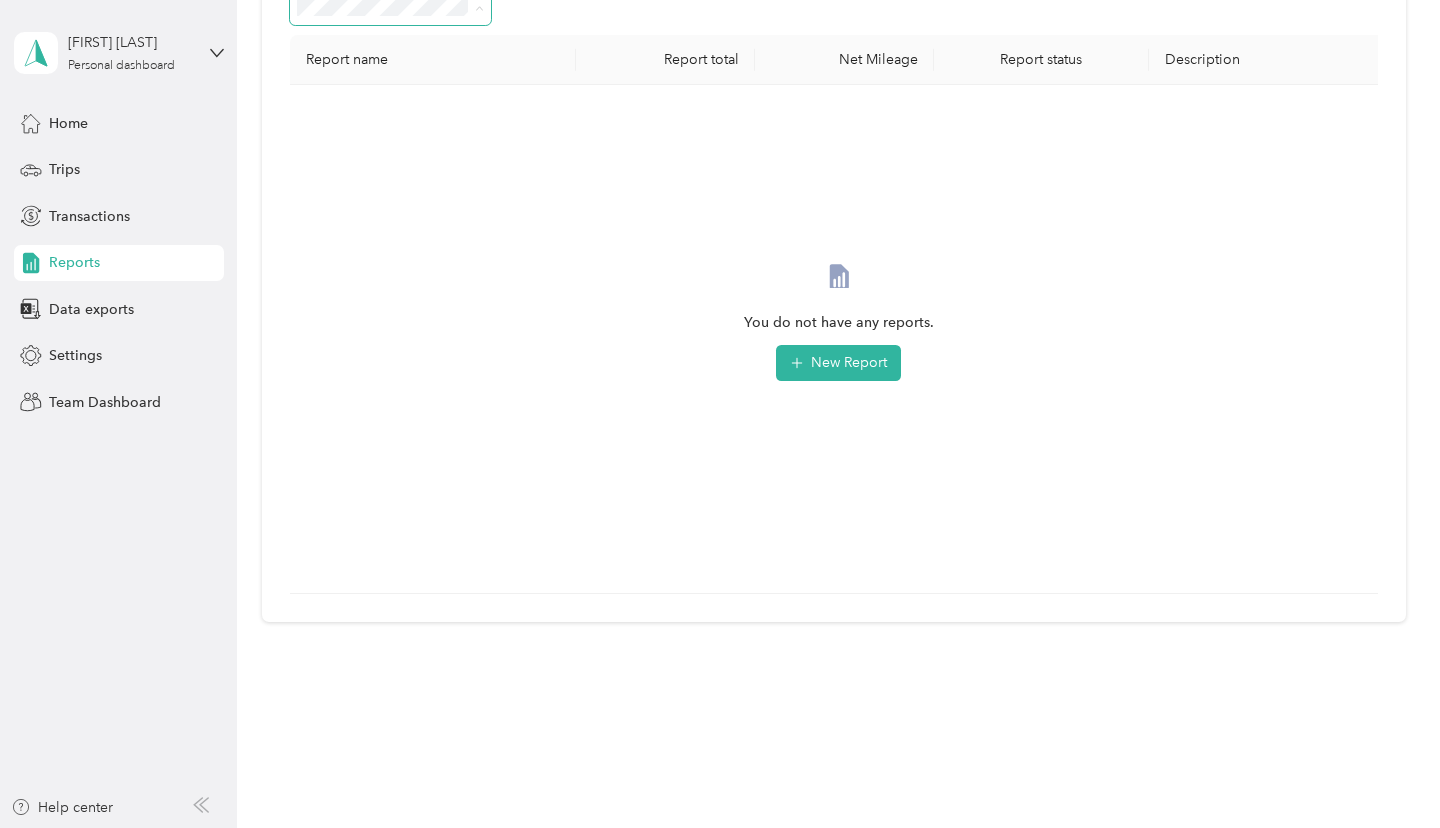 click on "Needs approval" at bounding box center [390, 113] 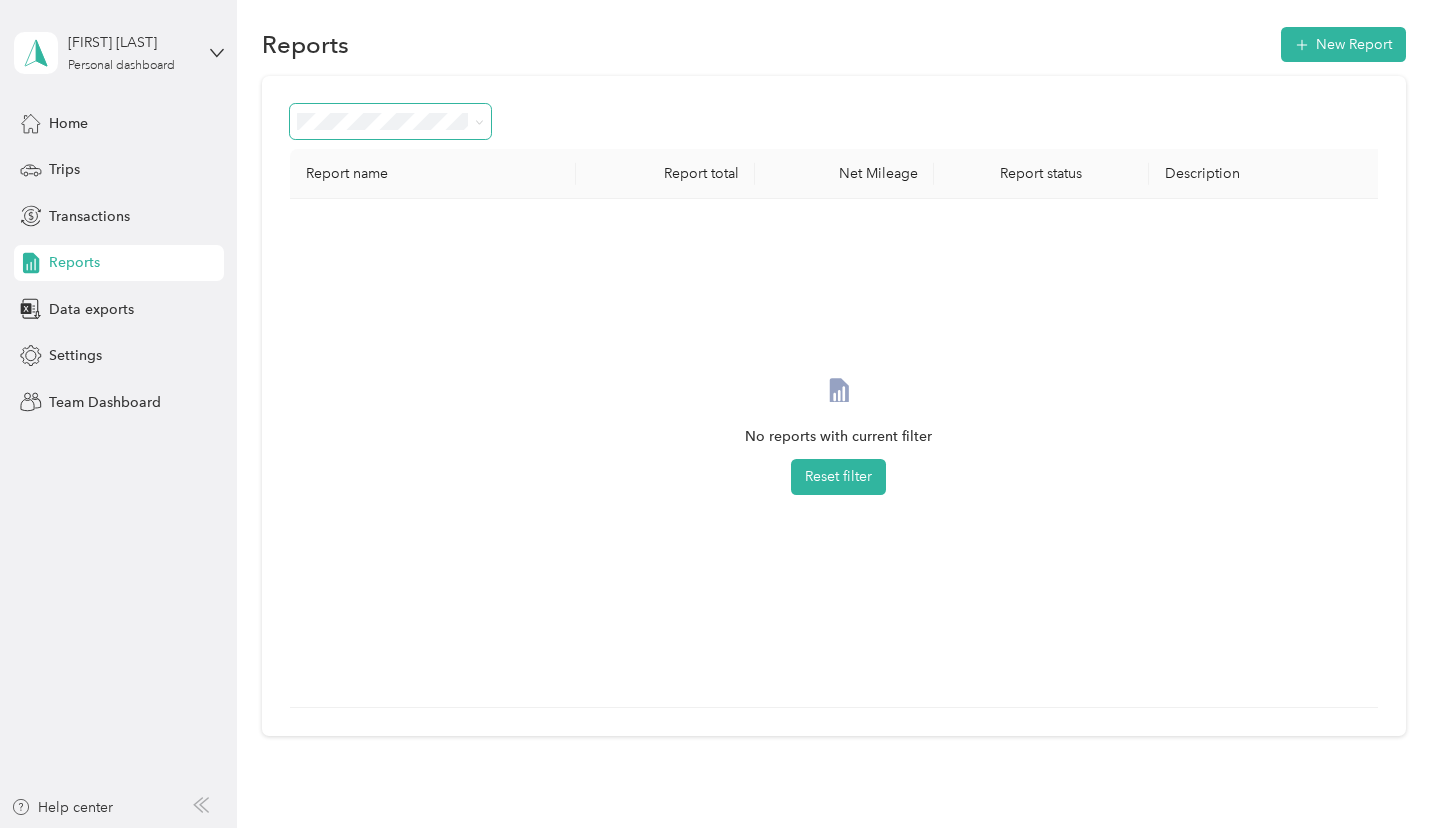 scroll, scrollTop: 0, scrollLeft: 0, axis: both 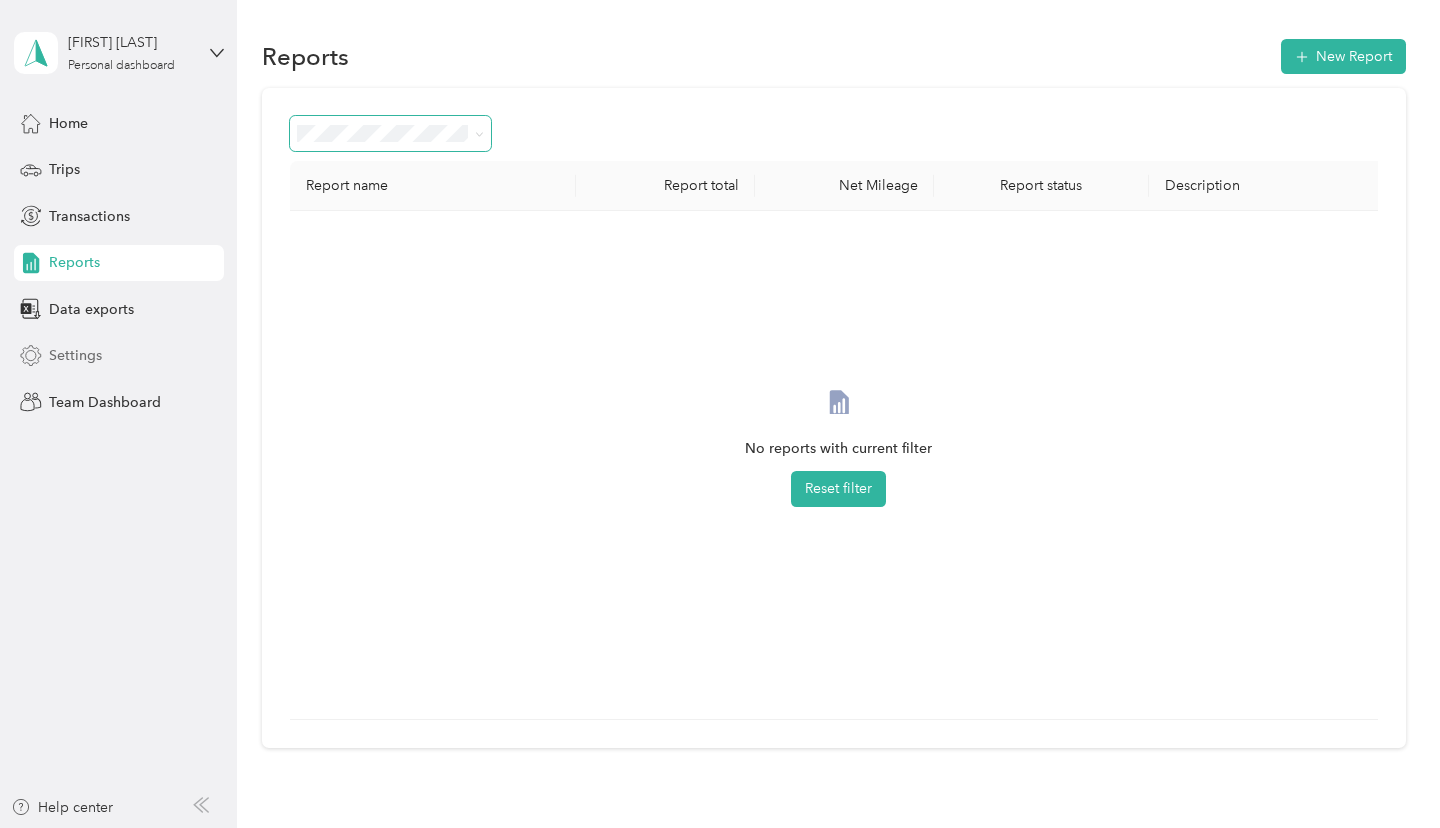click on "Settings" at bounding box center (75, 355) 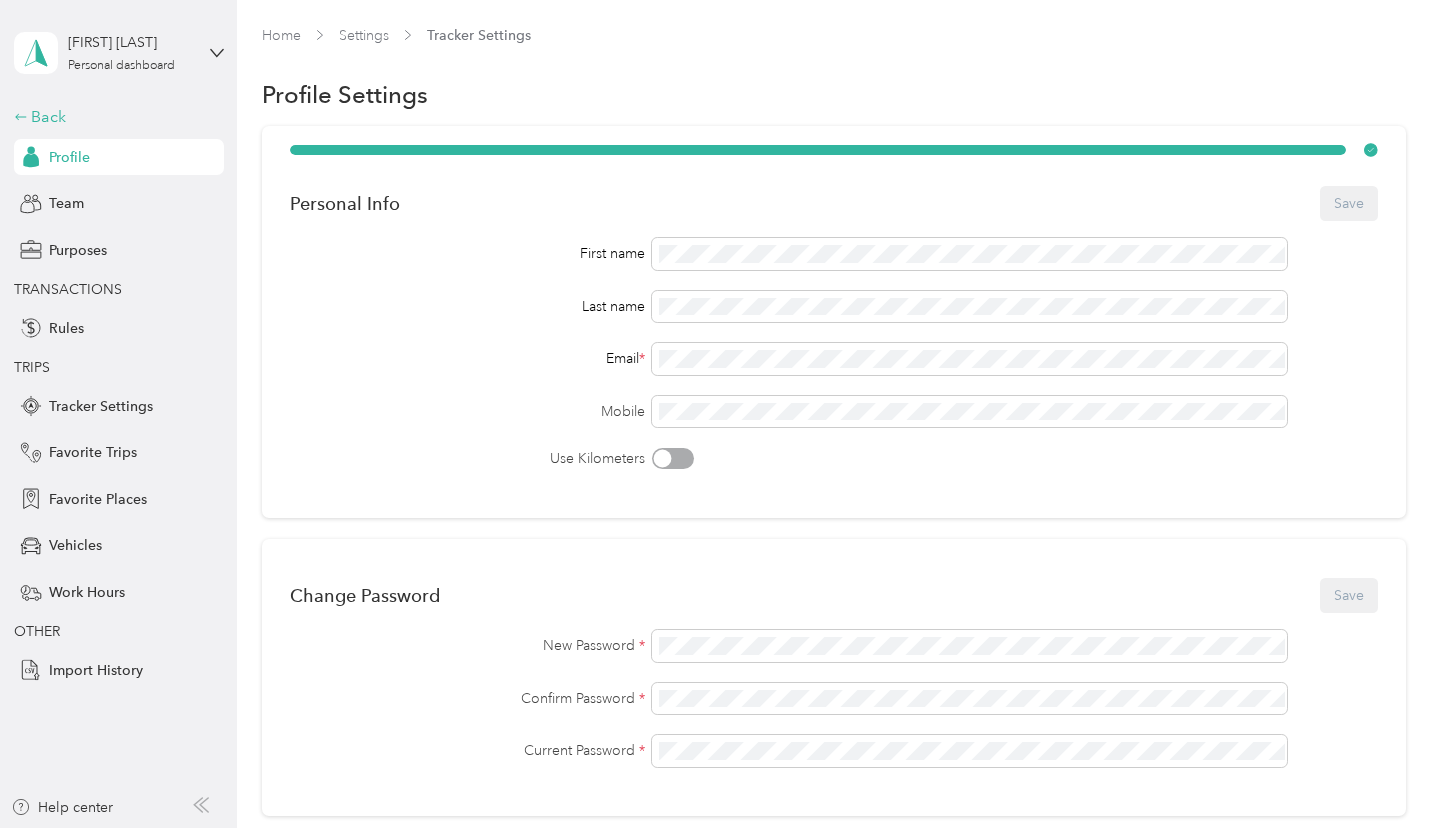 click on "Back" at bounding box center (114, 117) 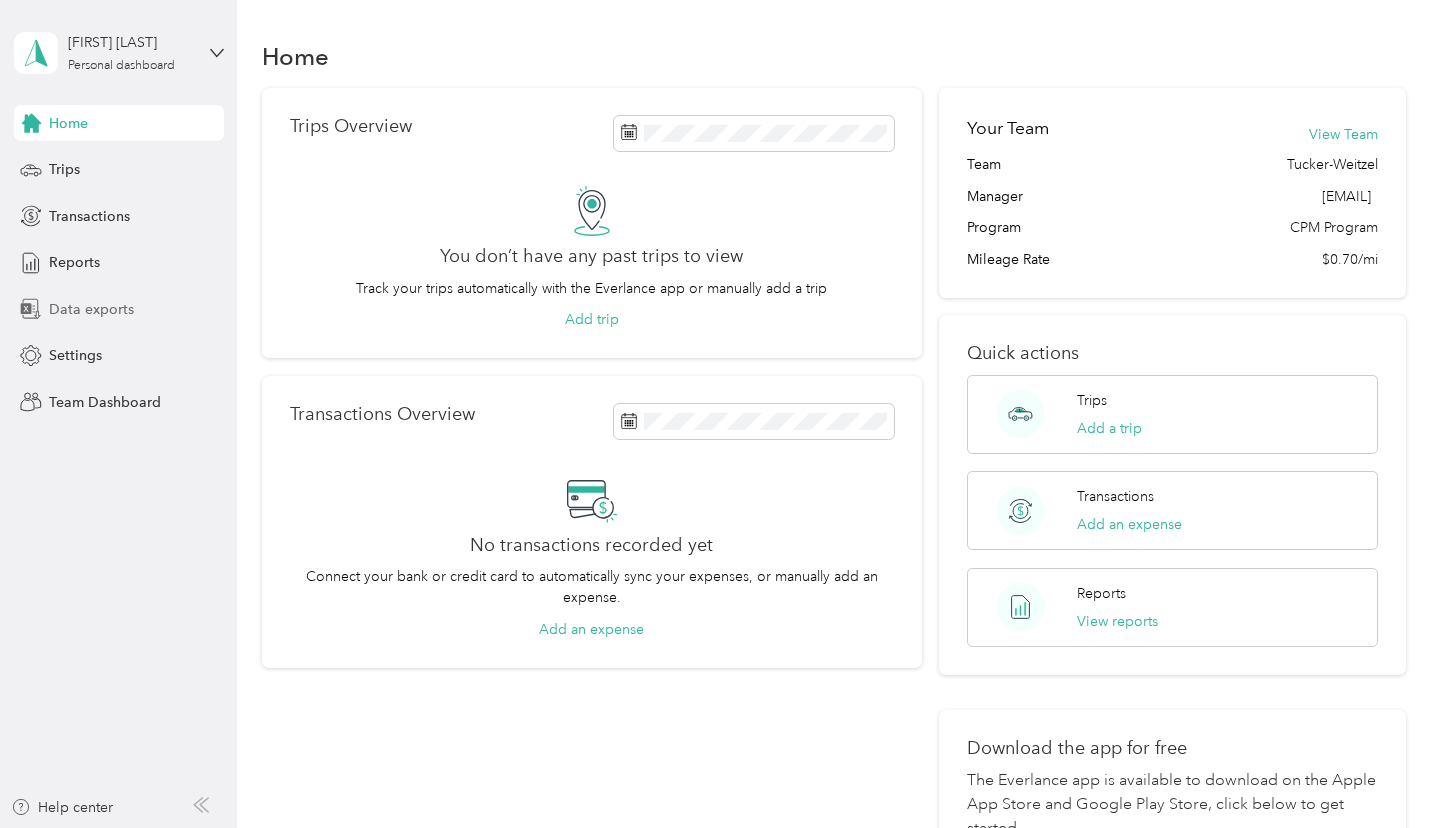 click on "Data exports" at bounding box center [91, 309] 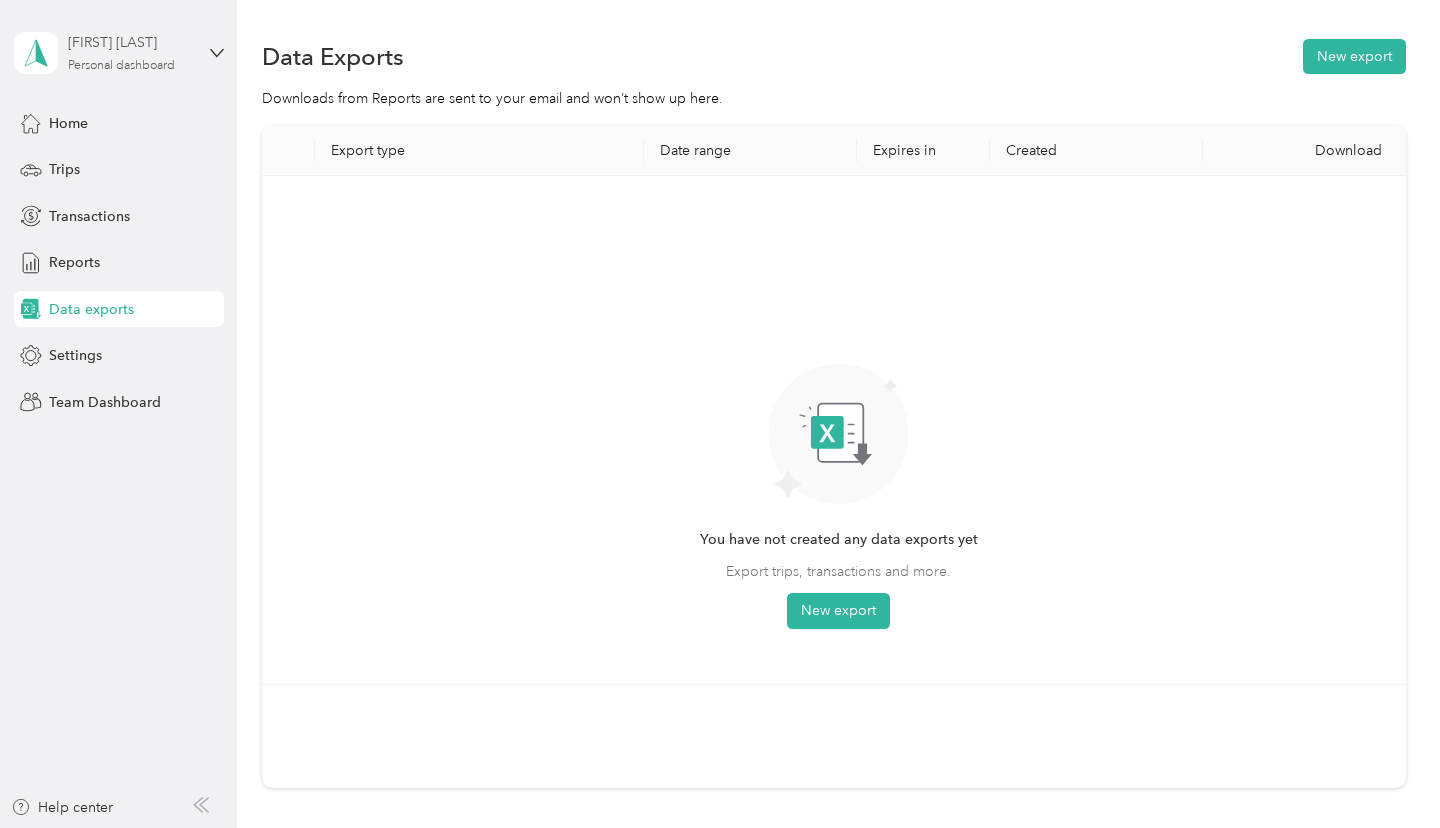 click on "[FIRST] [LAST]" at bounding box center [130, 42] 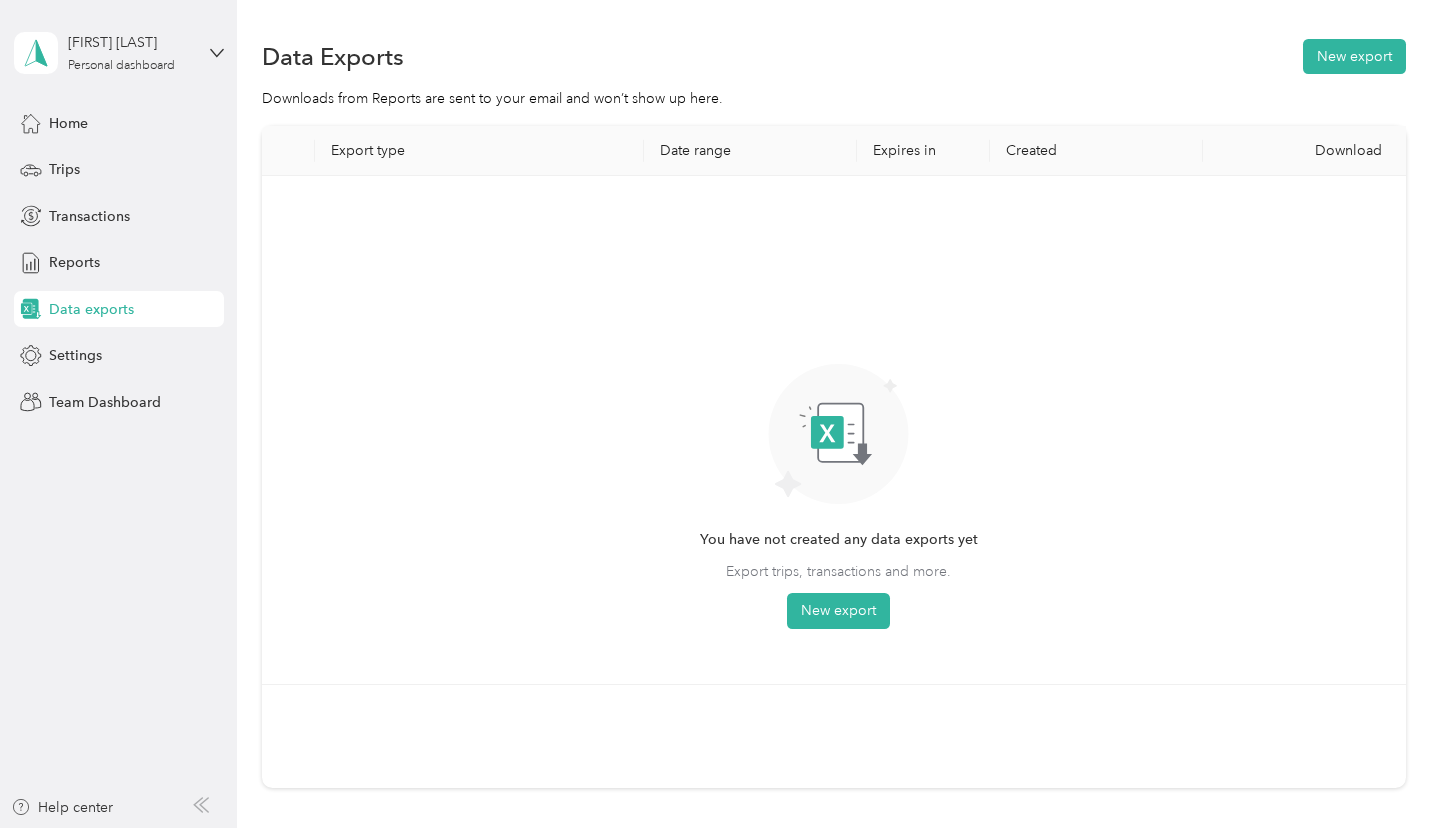 click on "You have not created any data exports yet Export trips, transactions and more. New export" at bounding box center [839, 430] 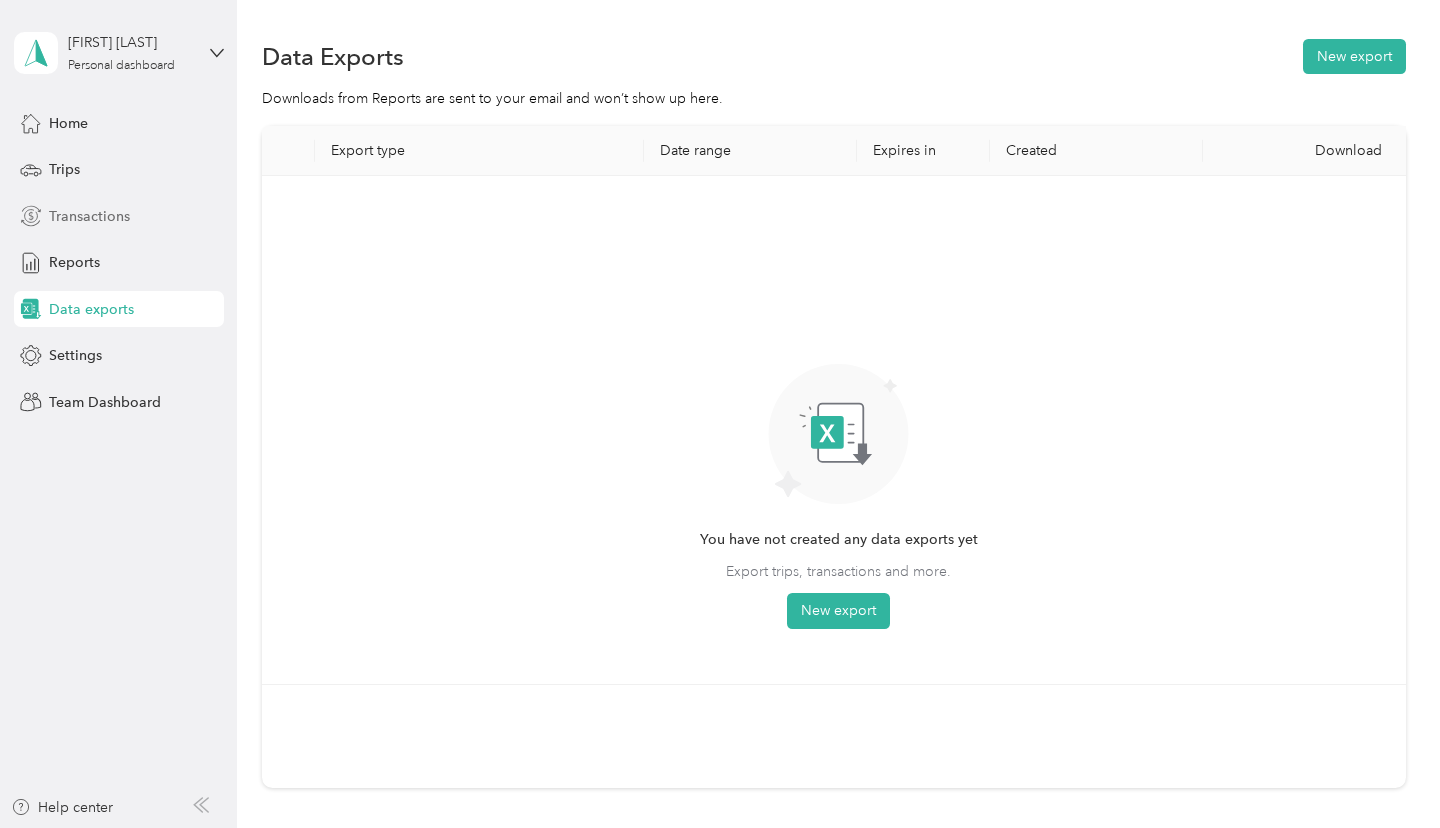 click on "Transactions" at bounding box center [119, 216] 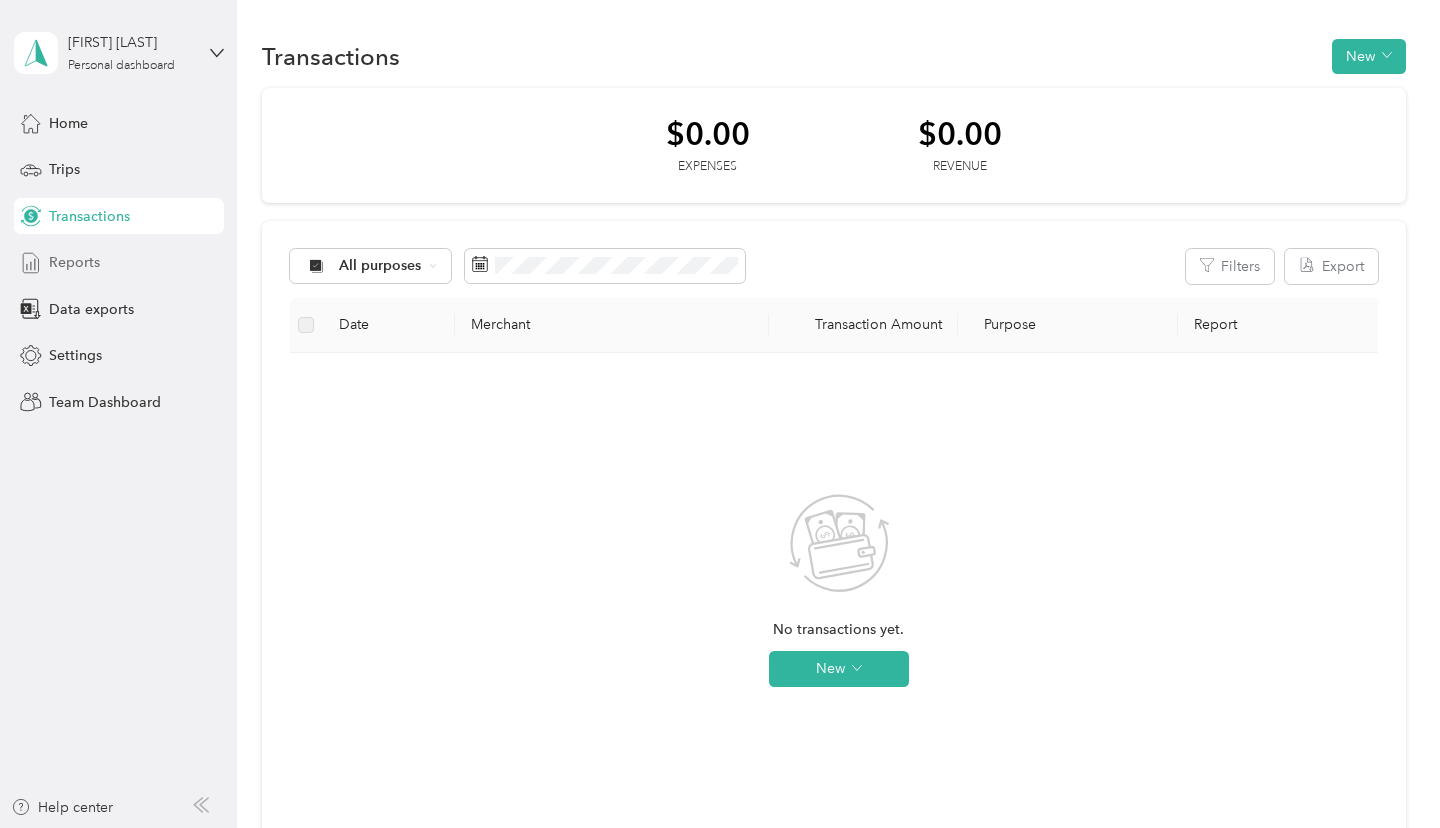 click on "Reports" at bounding box center [74, 262] 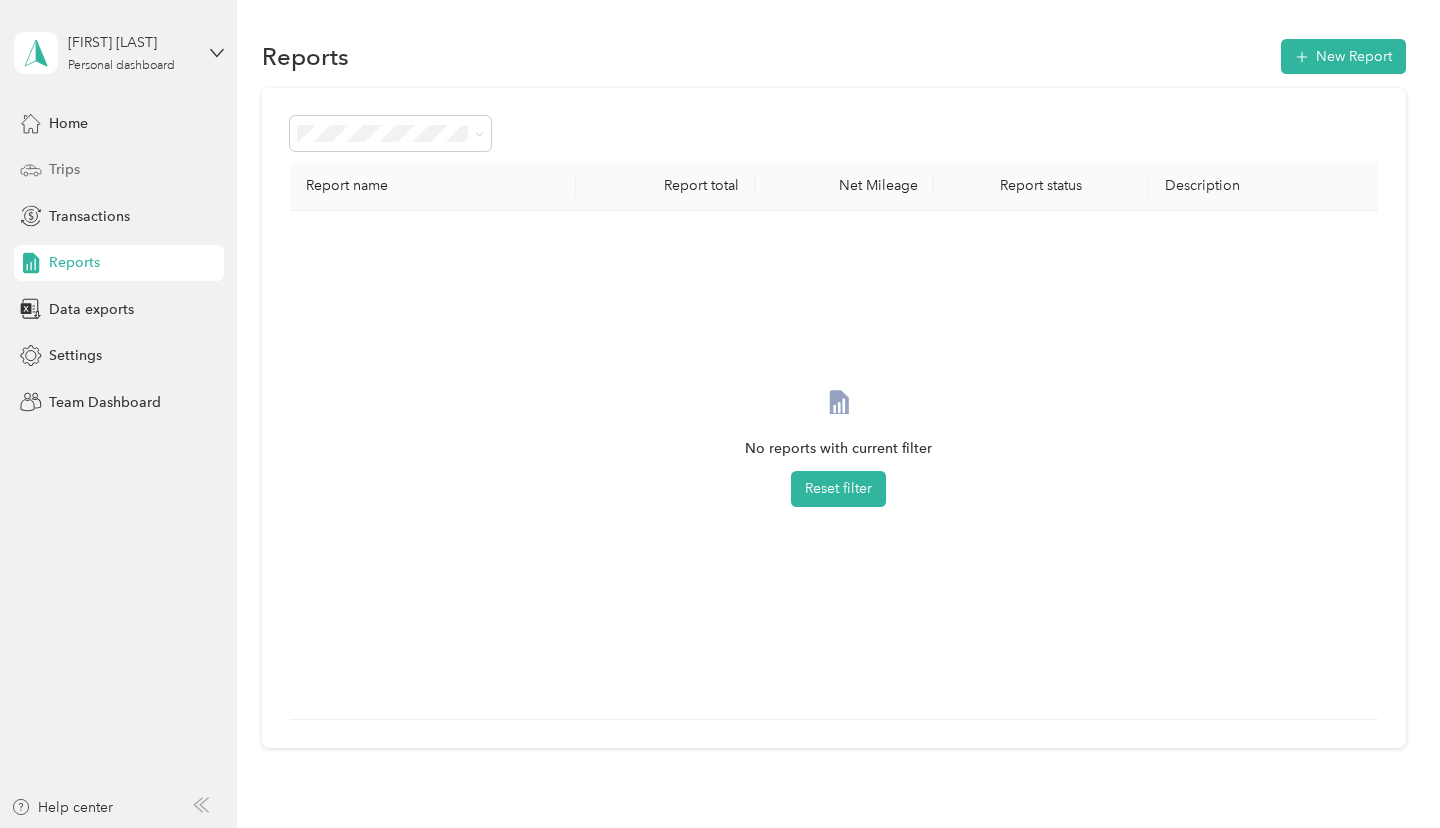 click on "Trips" at bounding box center (64, 169) 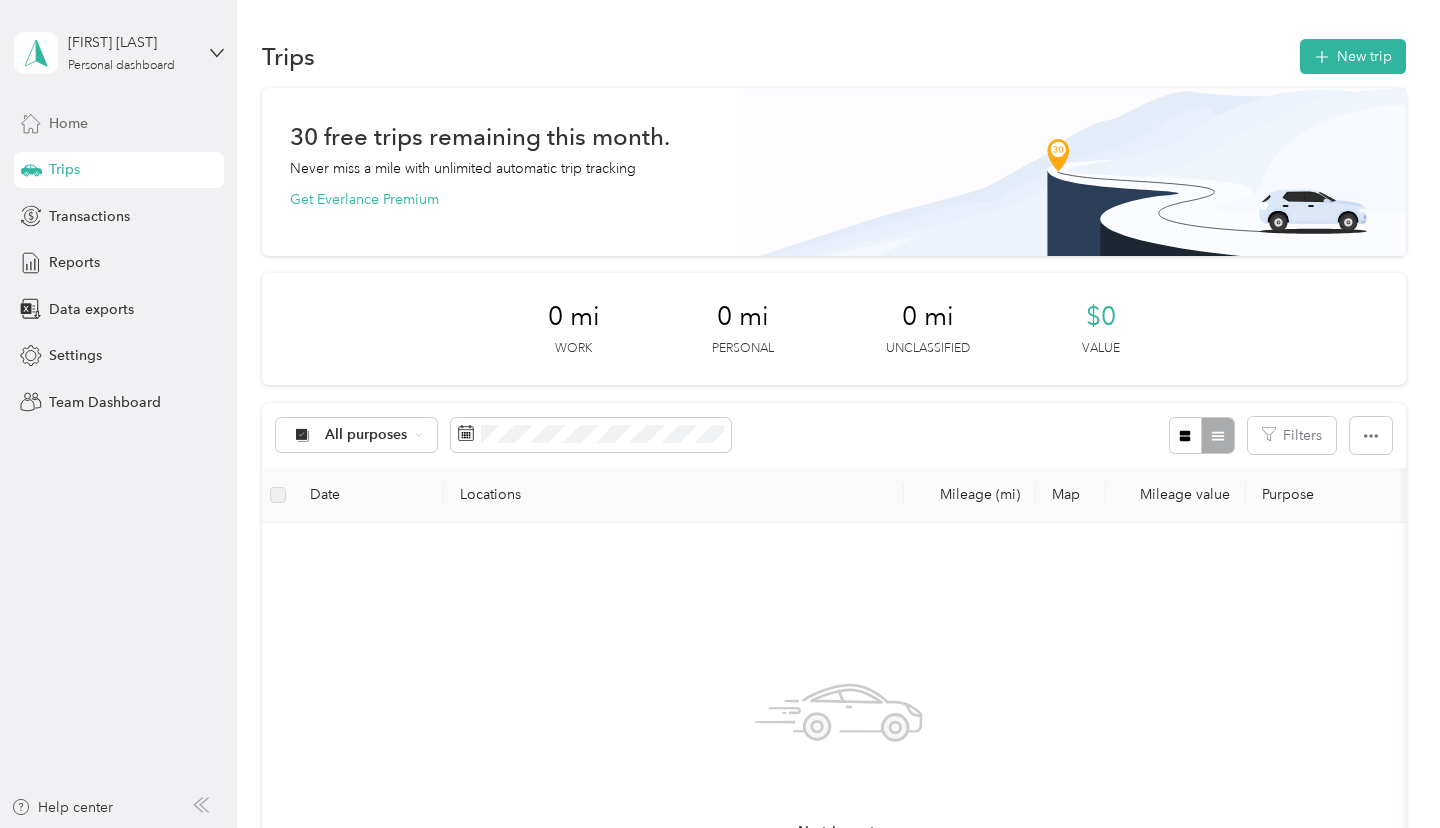 click on "Home" at bounding box center [119, 123] 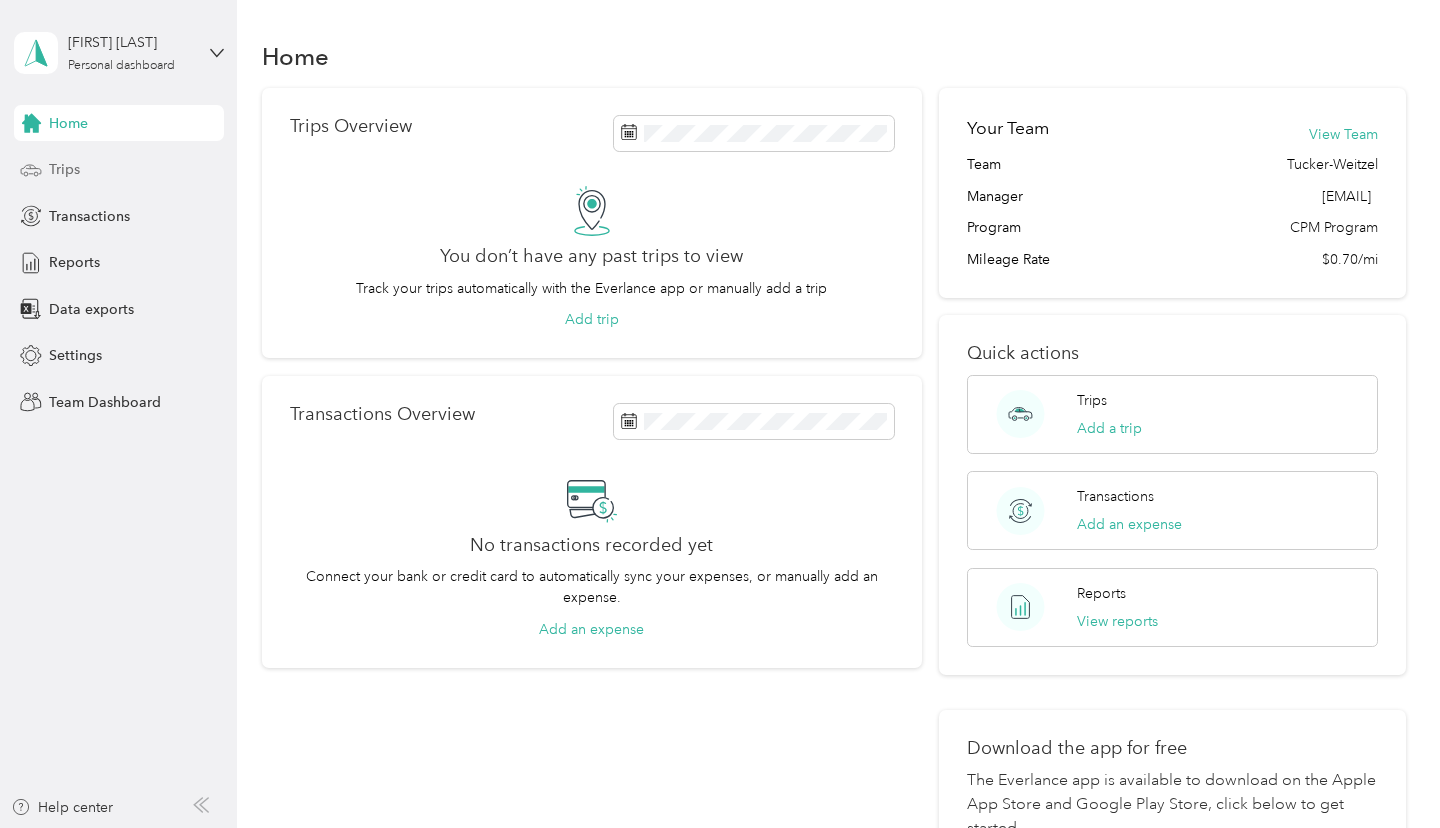 click on "Trips" at bounding box center (119, 170) 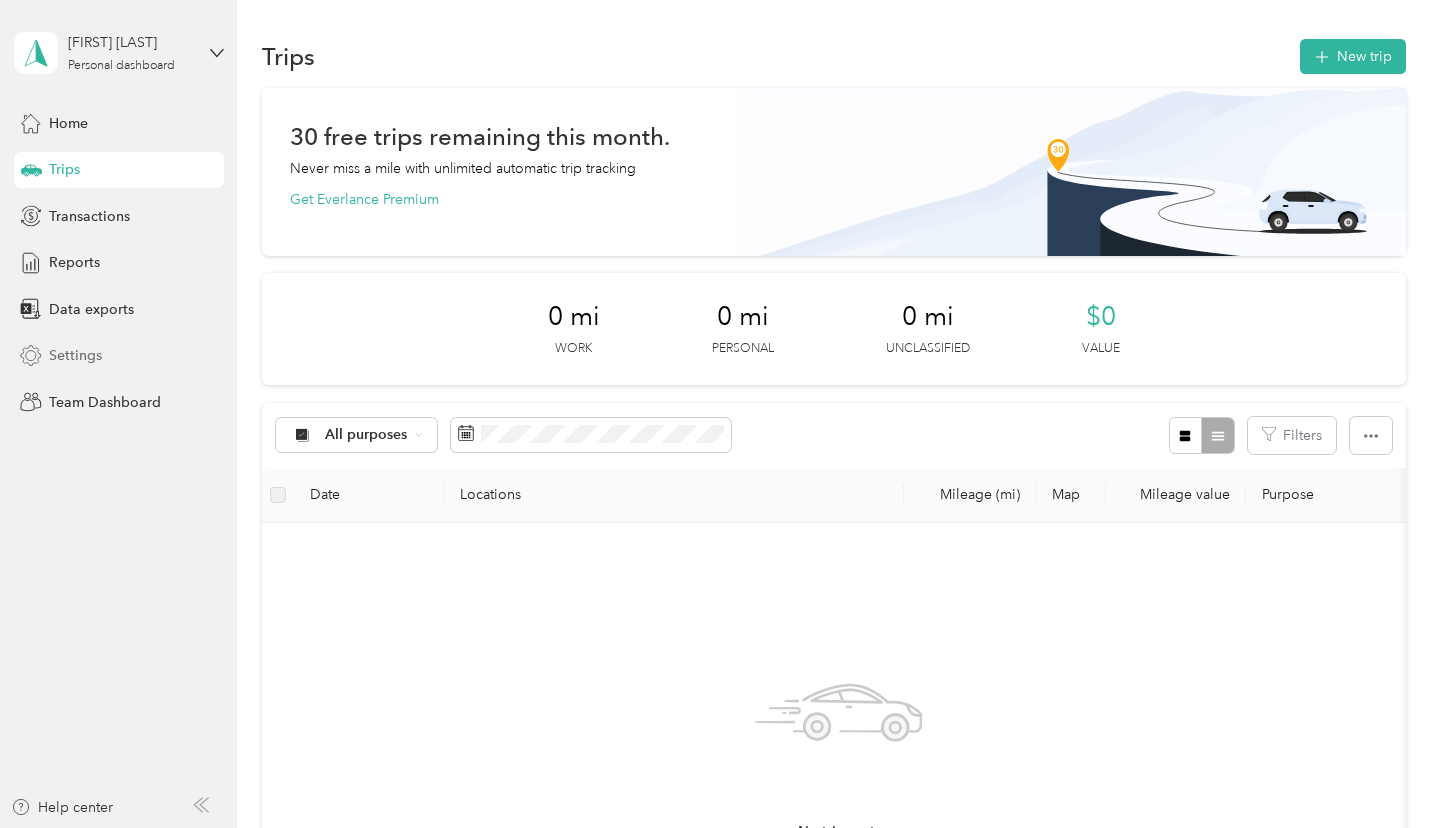 click on "Settings" at bounding box center (75, 355) 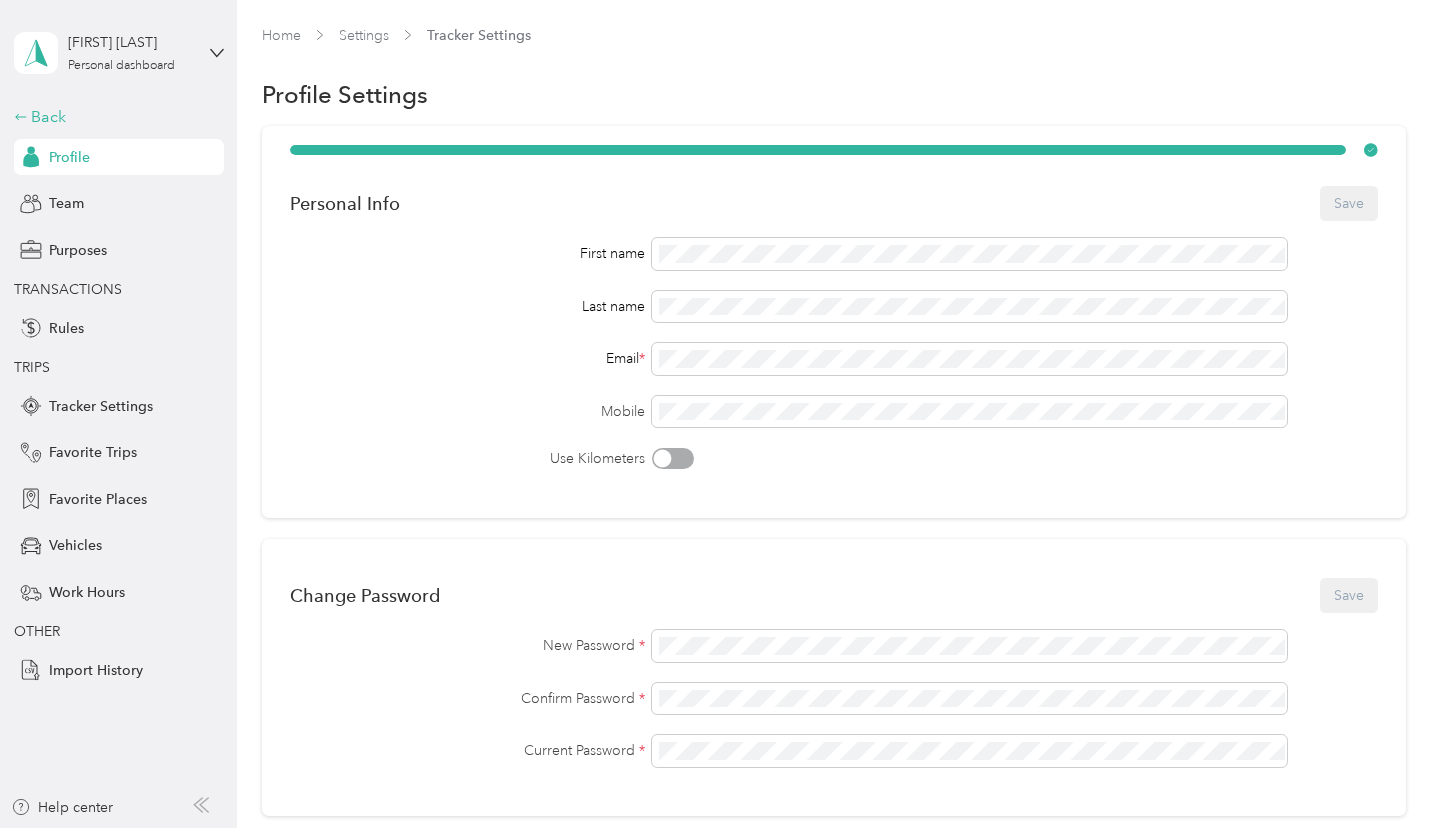 click on "Back" at bounding box center [114, 117] 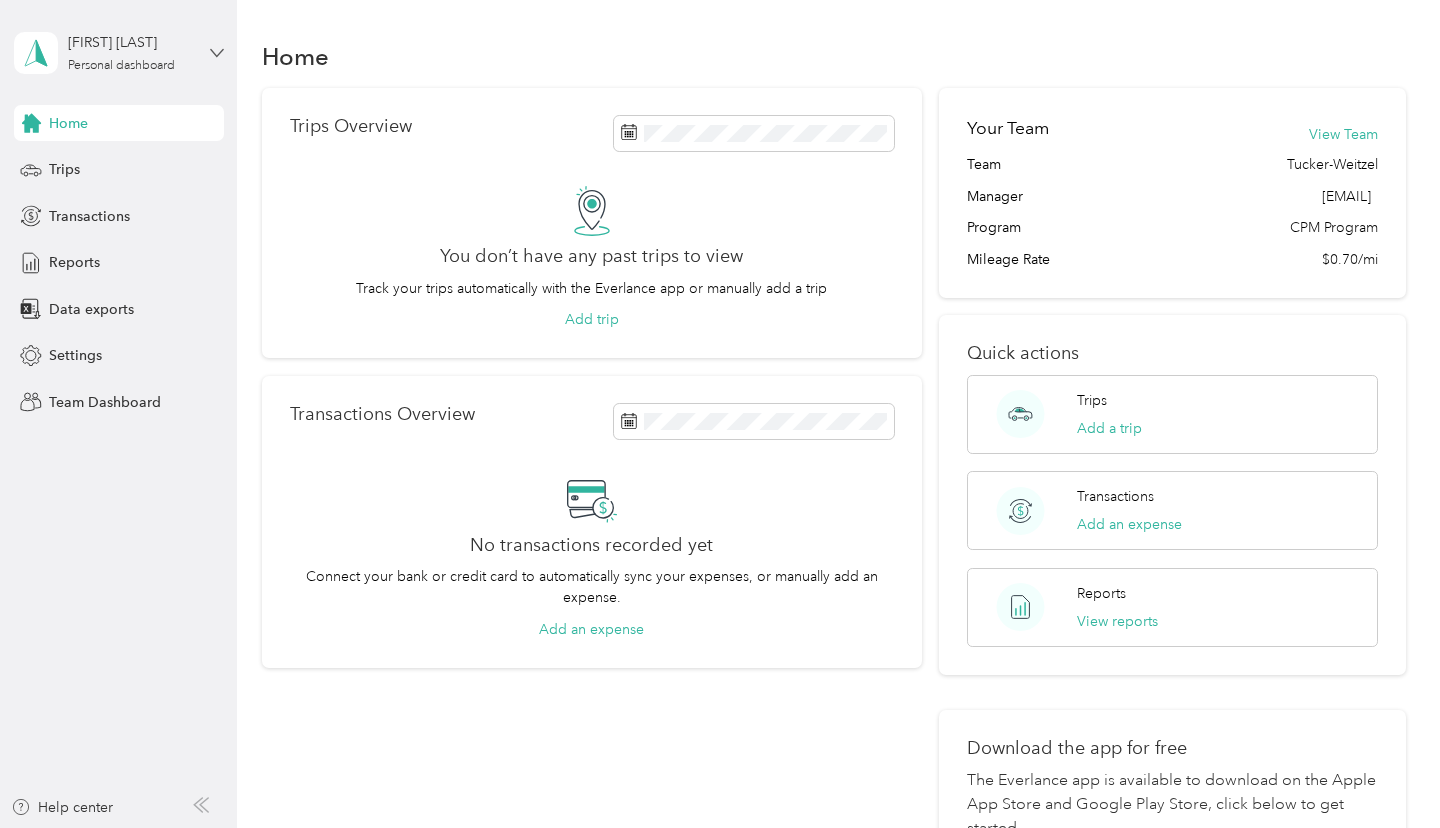 click 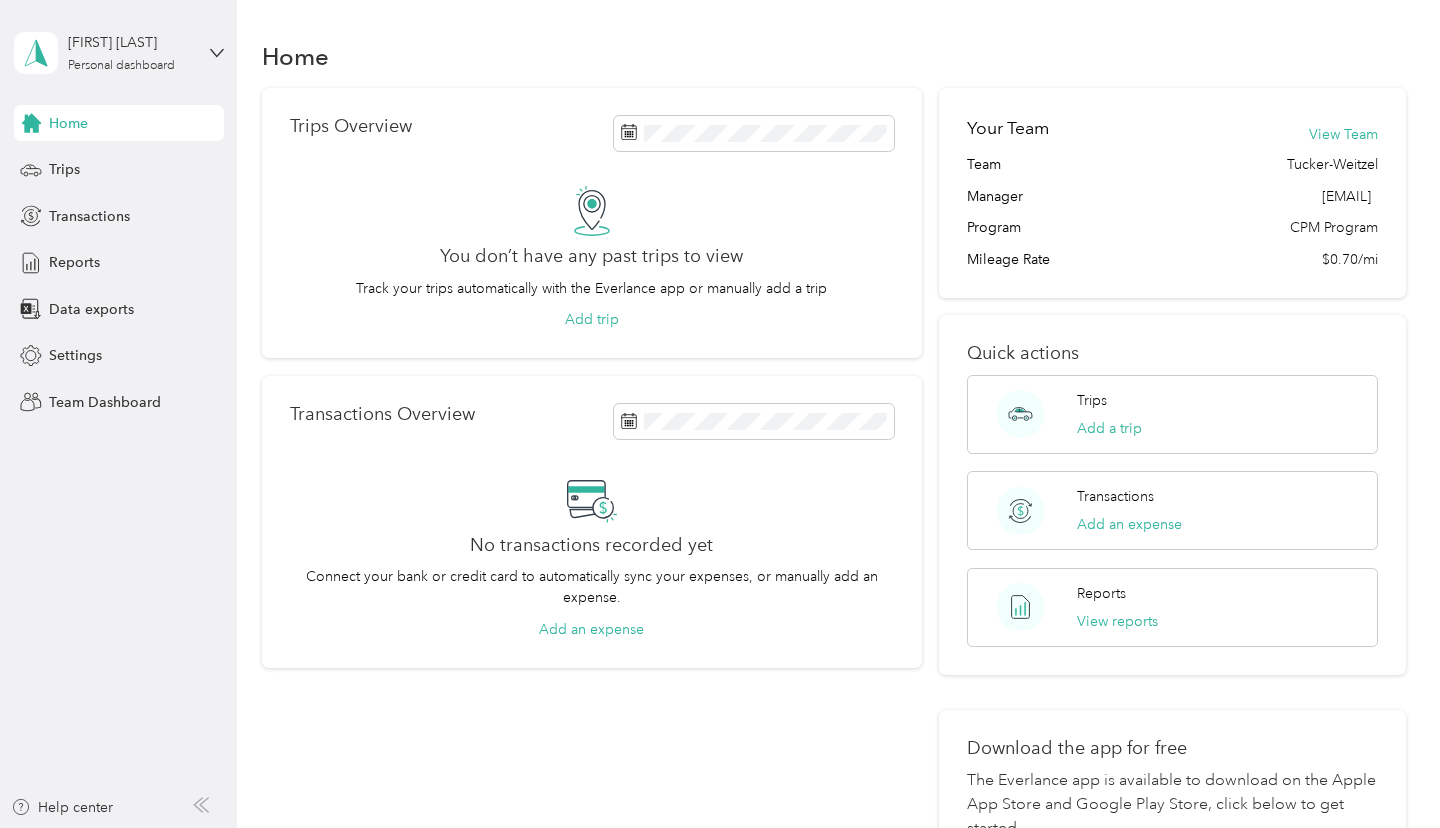 click on "Home" at bounding box center [834, 56] 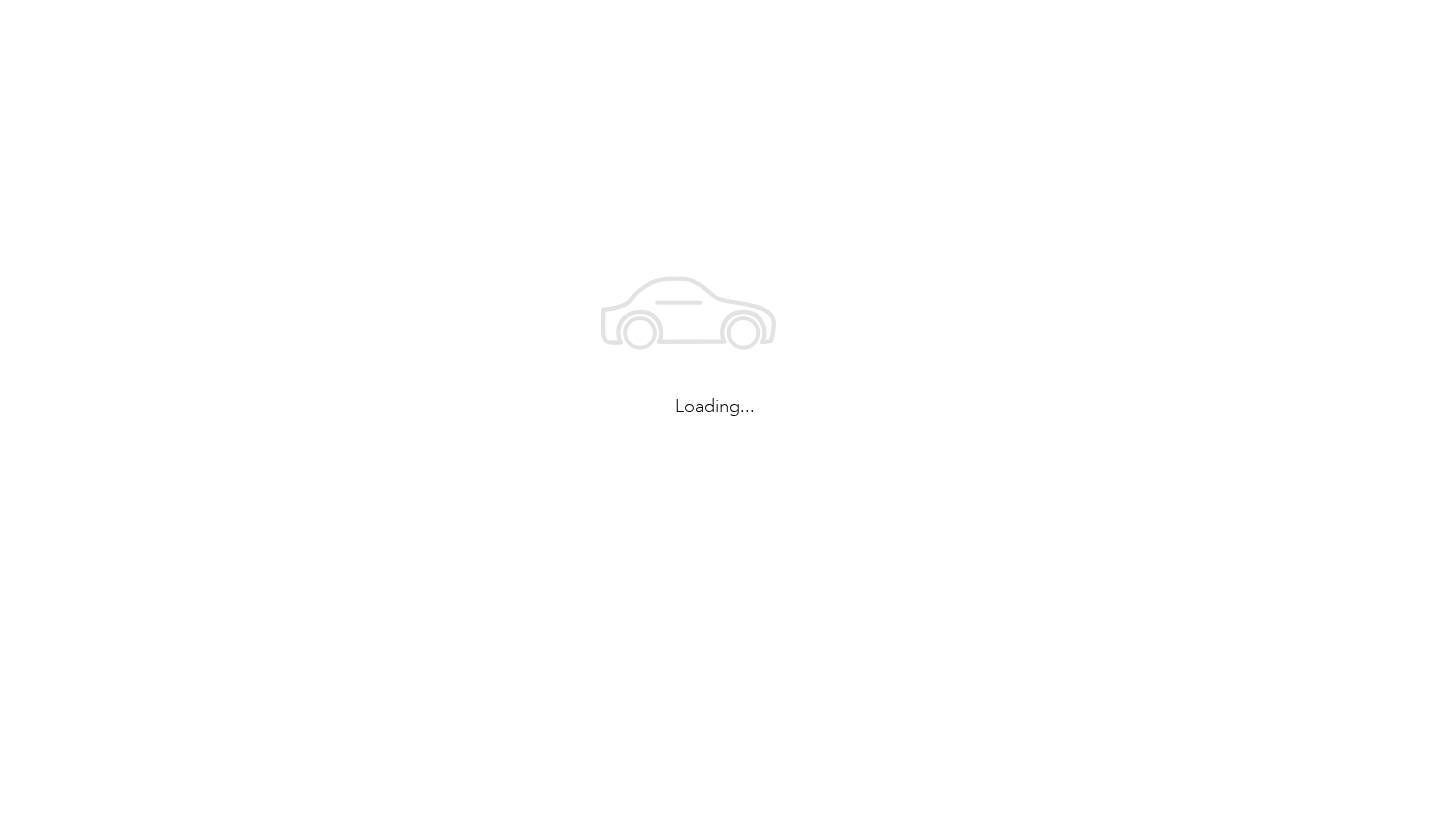 scroll, scrollTop: 0, scrollLeft: 0, axis: both 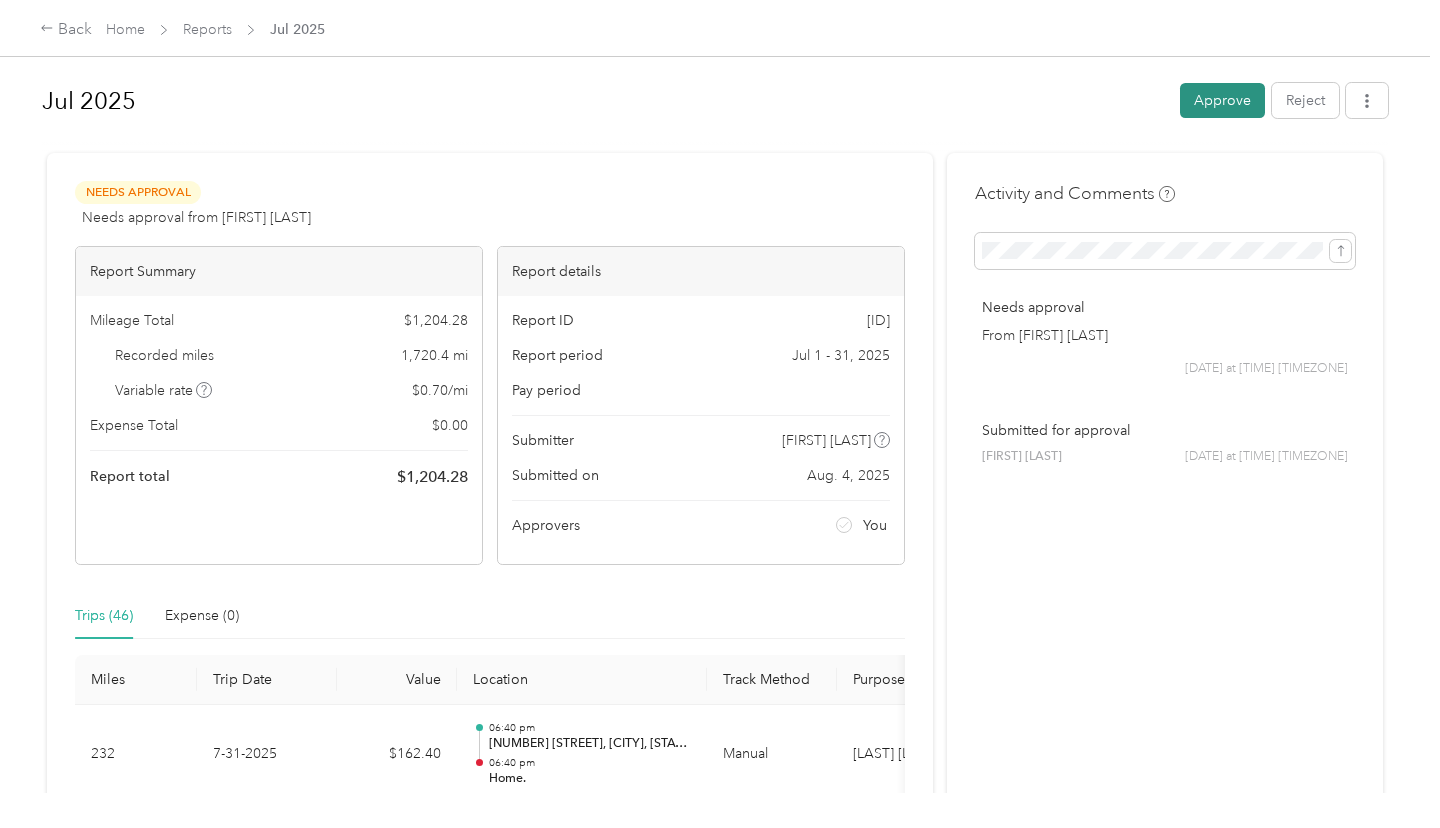 click on "Approve" at bounding box center (1222, 100) 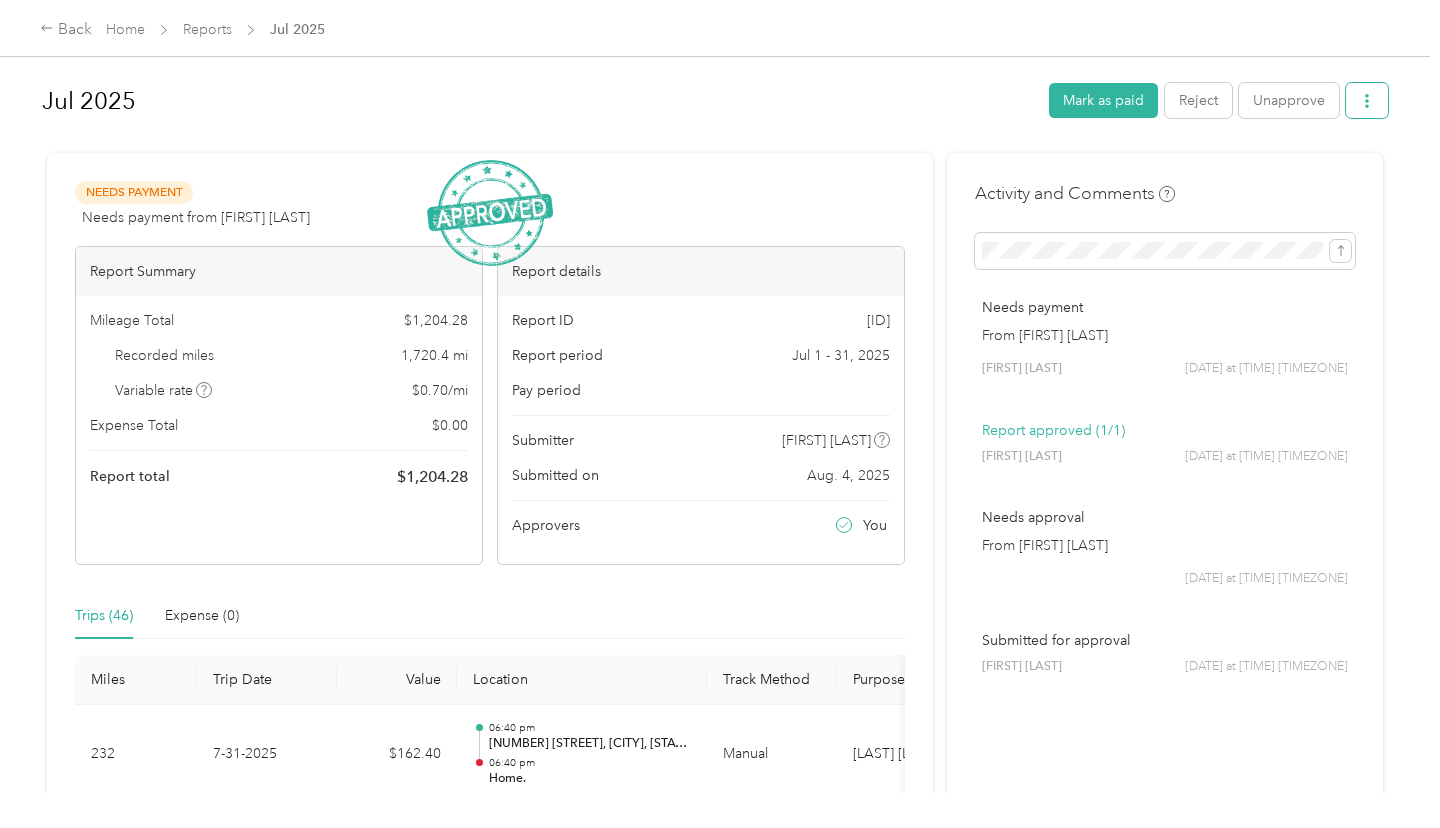 click 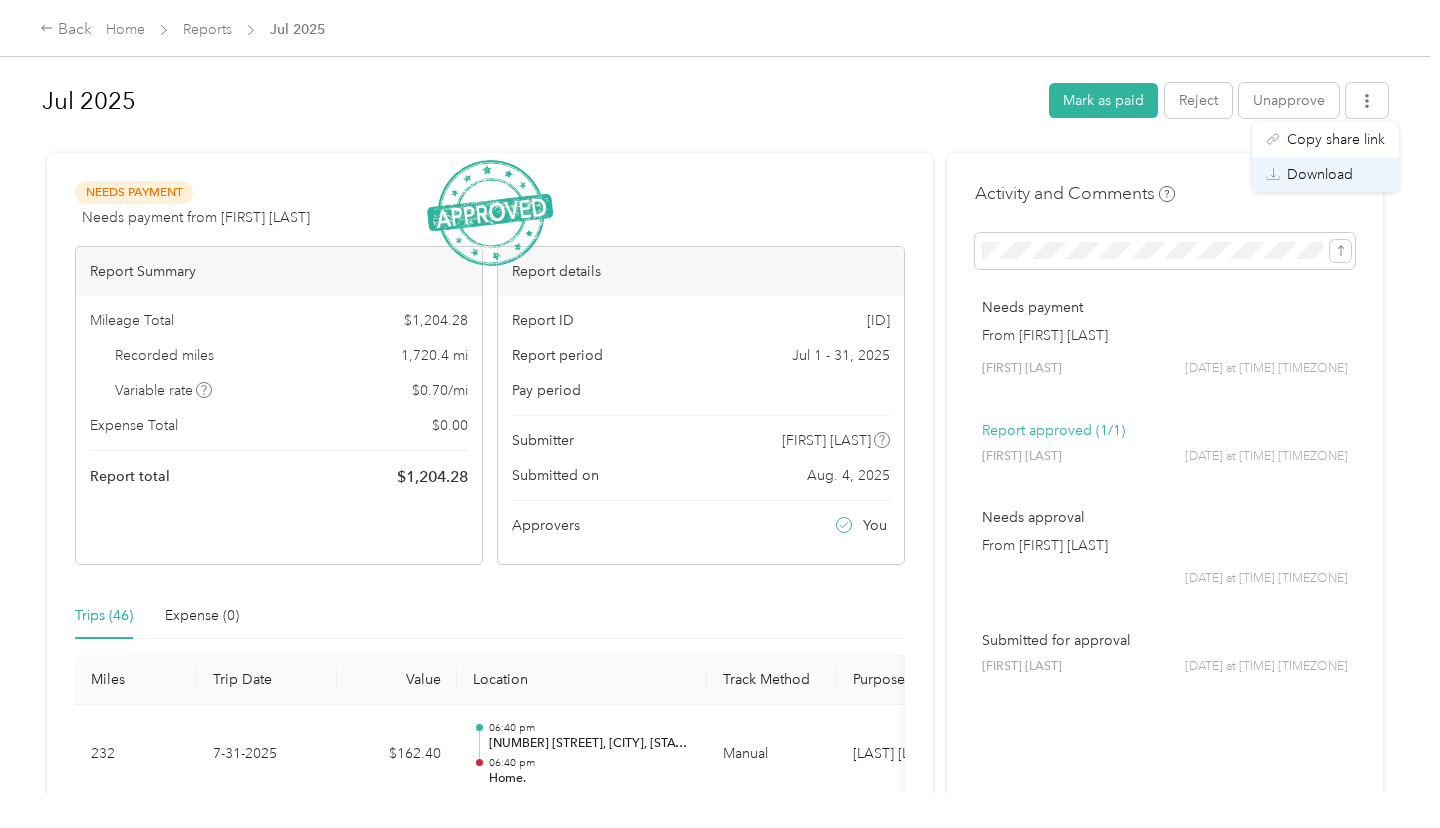 click on "Download" at bounding box center (1320, 174) 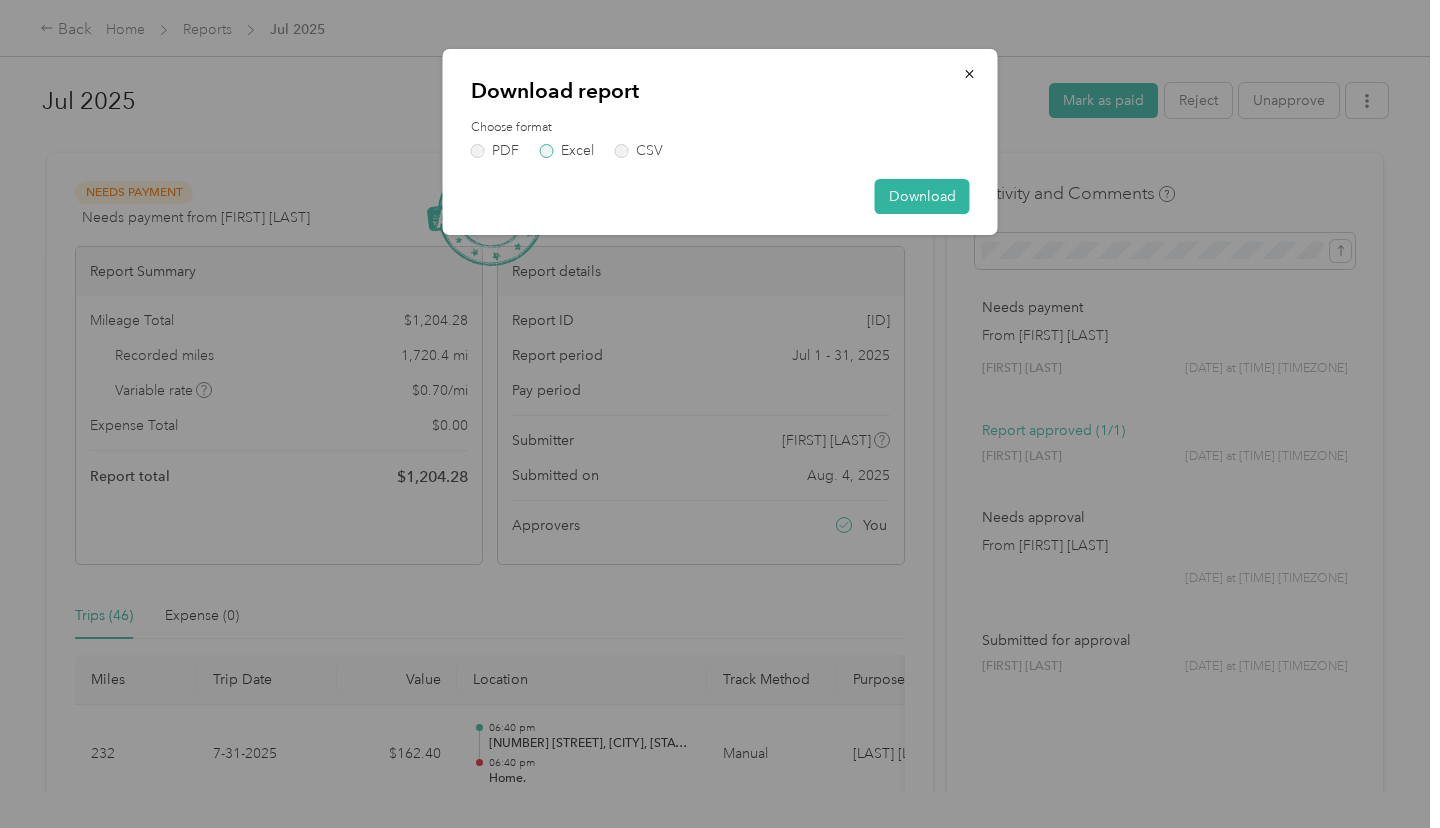 click on "Excel" at bounding box center (567, 151) 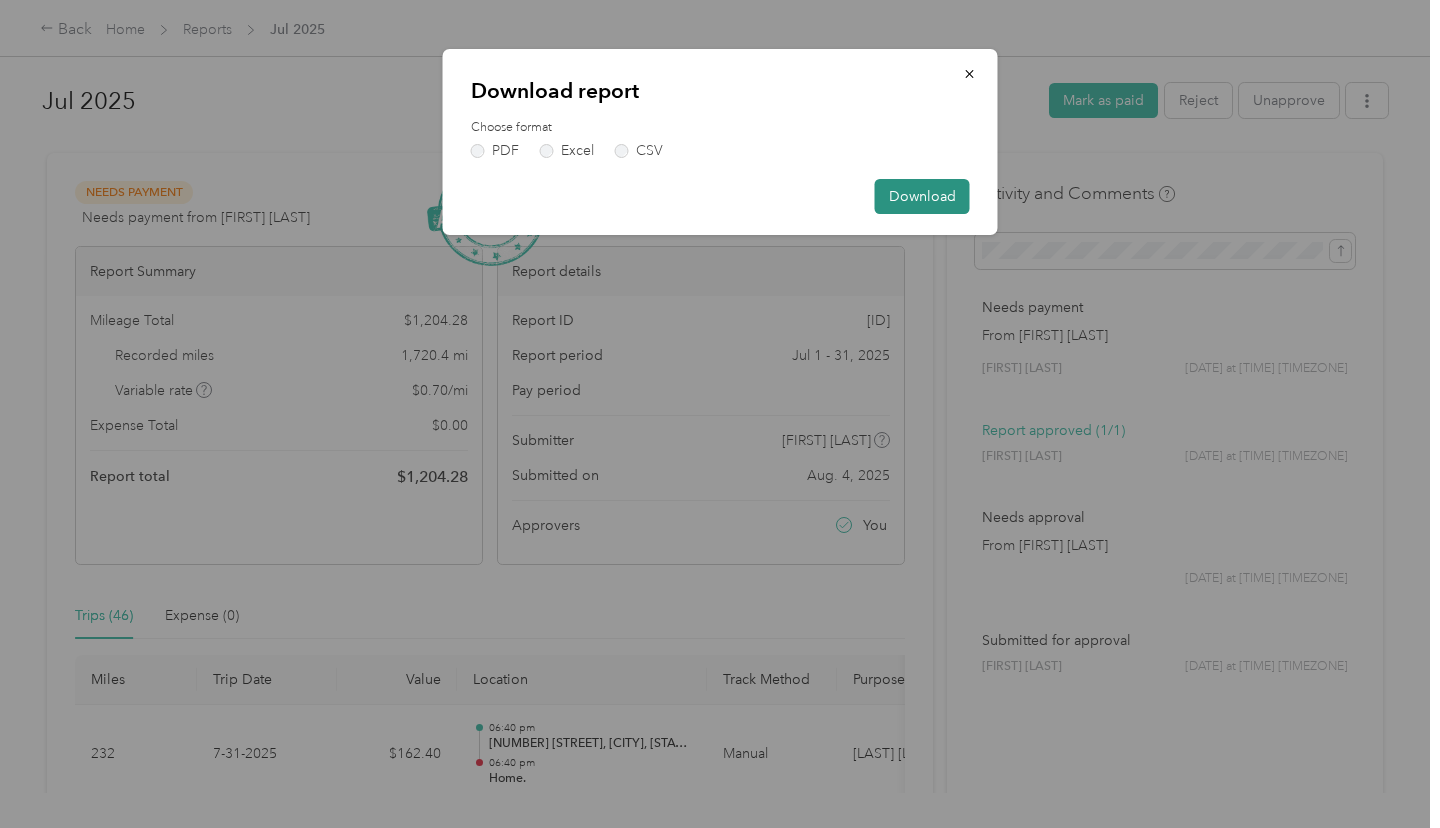 click on "Download" at bounding box center (922, 196) 